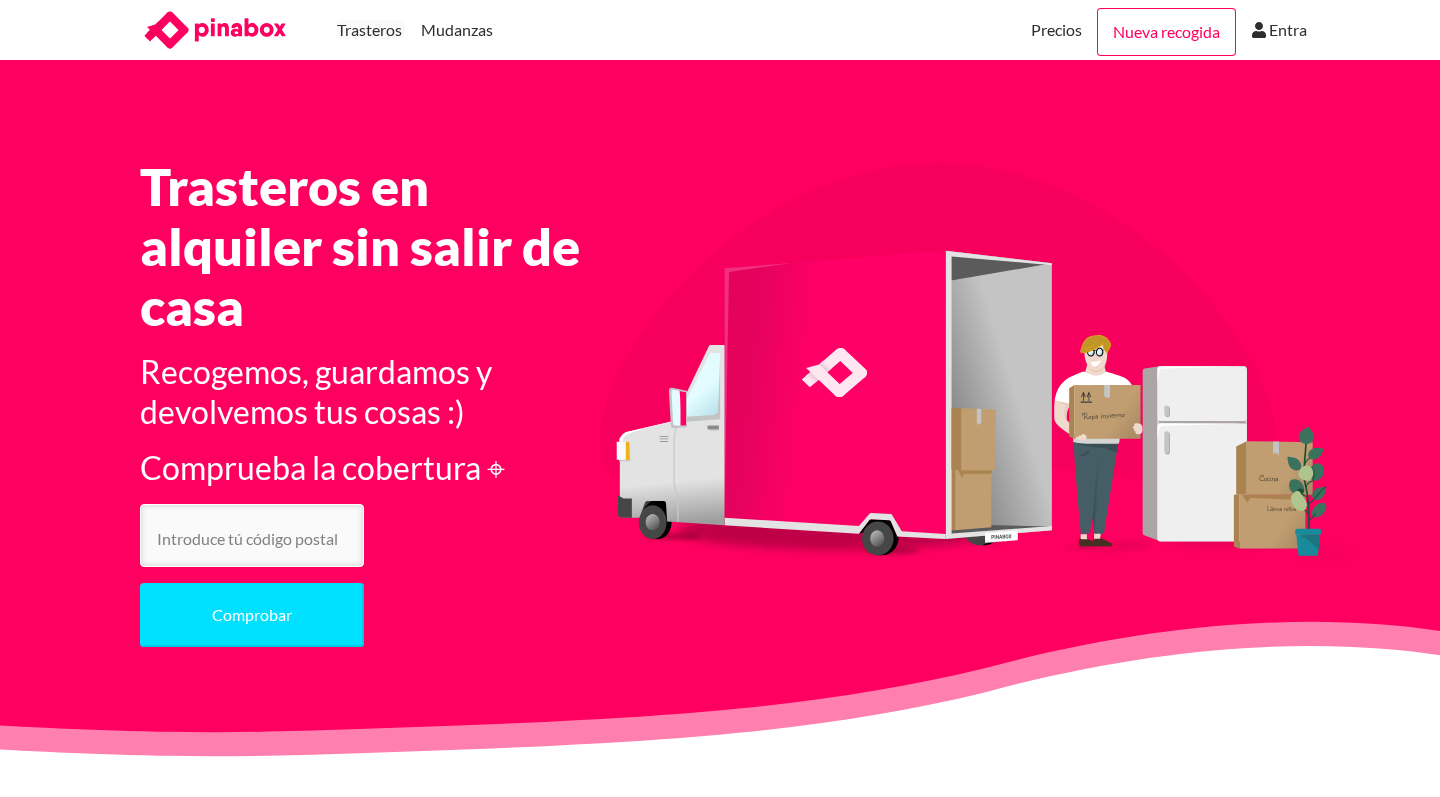scroll, scrollTop: 0, scrollLeft: 0, axis: both 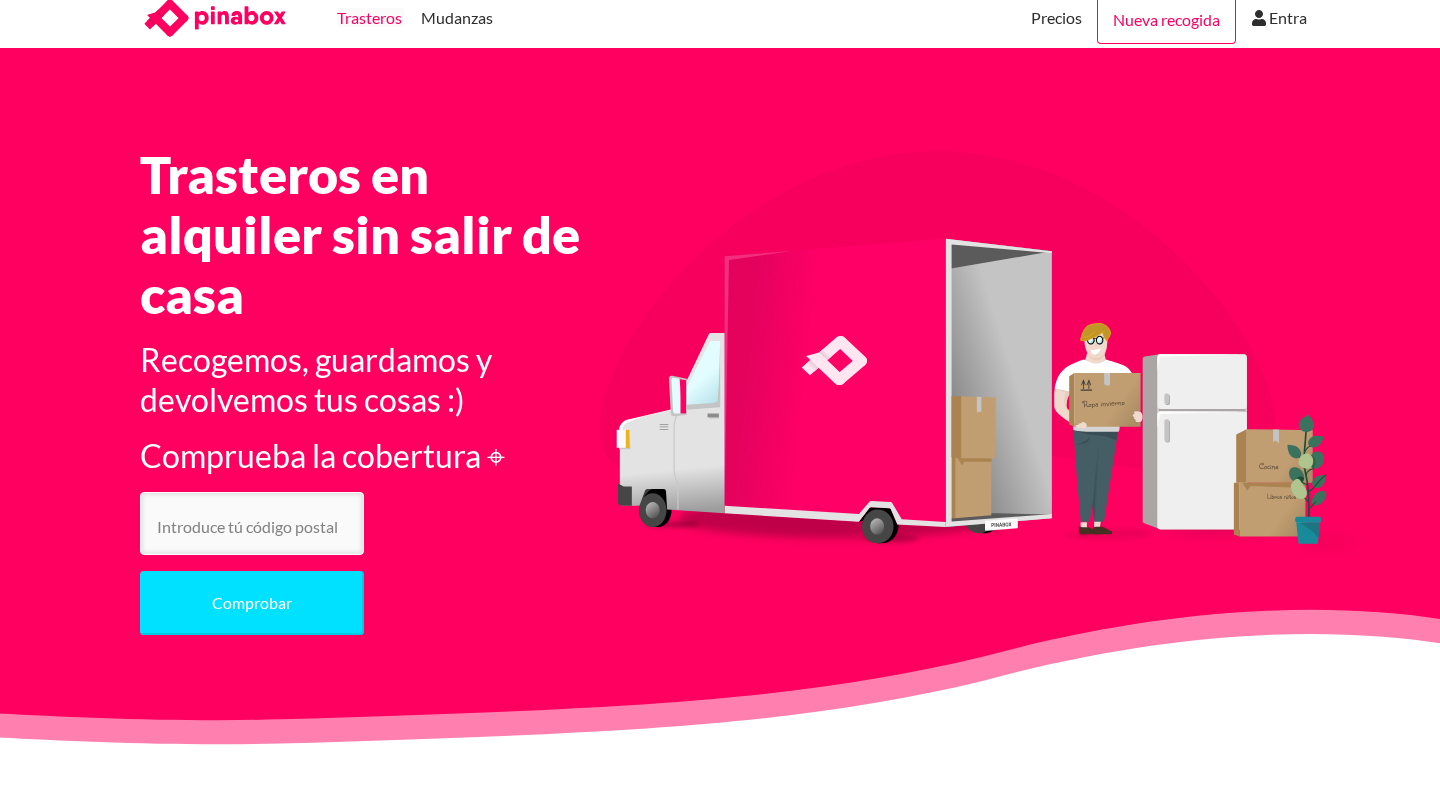 click on "Trasteros" at bounding box center [369, 18] 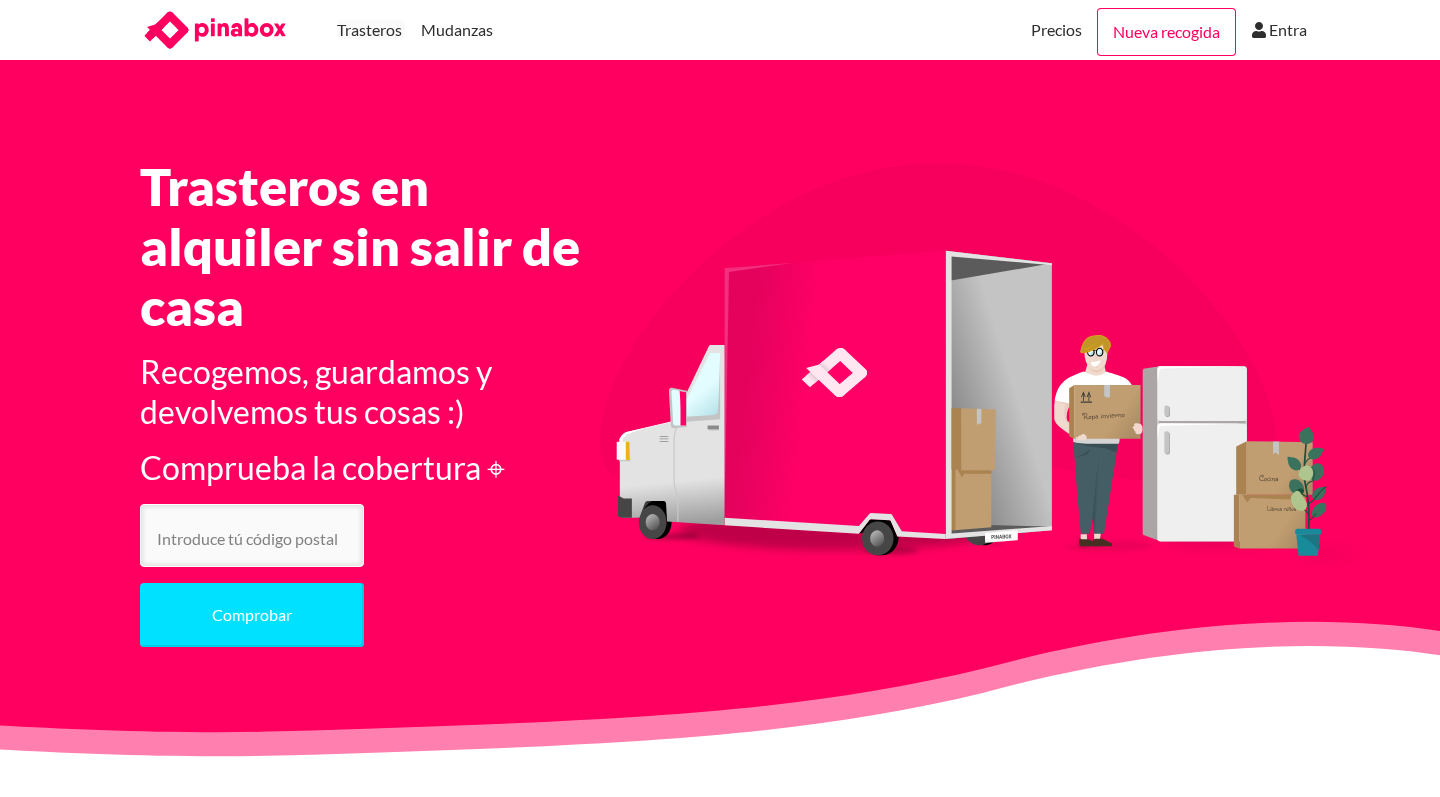 scroll, scrollTop: 0, scrollLeft: 0, axis: both 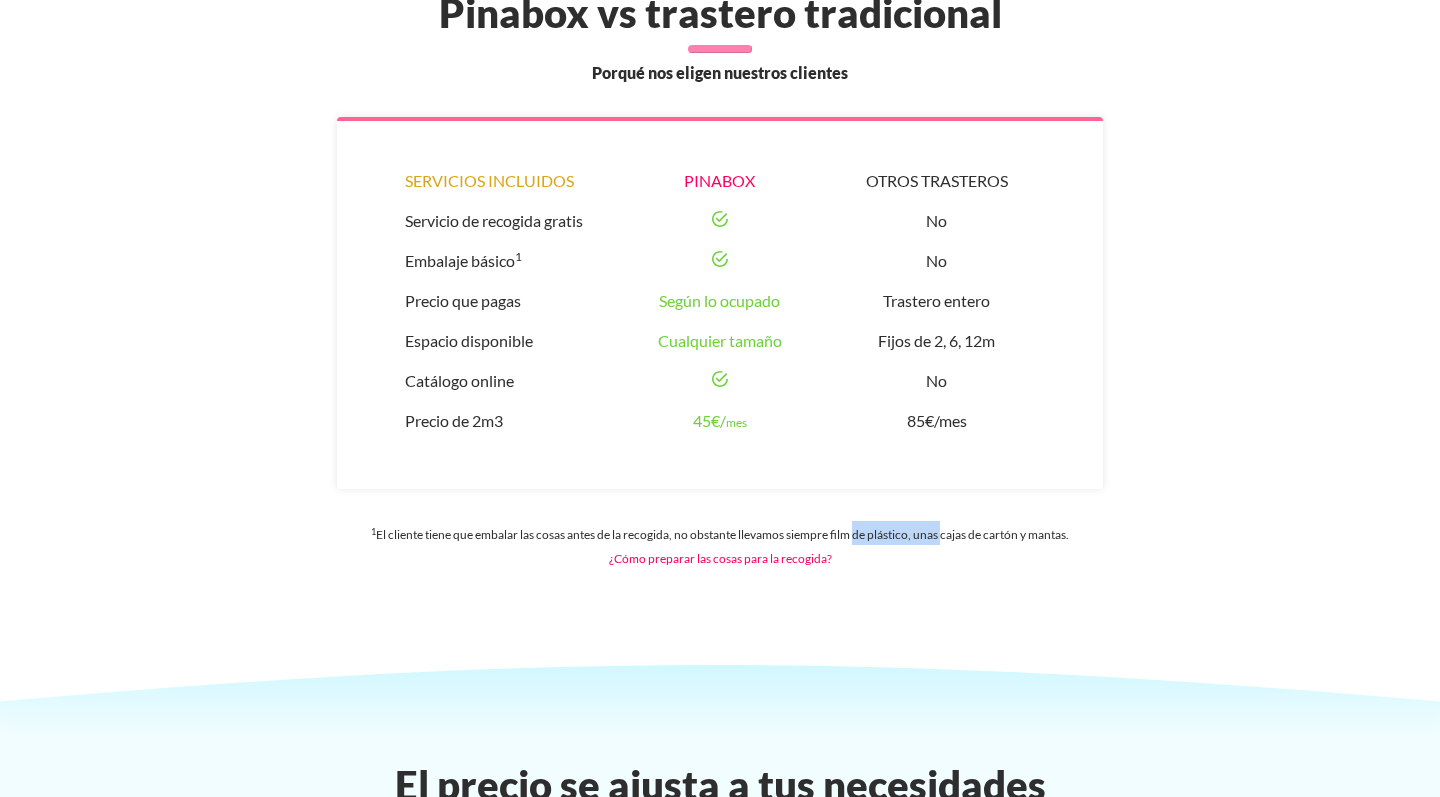 drag, startPoint x: 850, startPoint y: 537, endPoint x: 941, endPoint y: 537, distance: 91 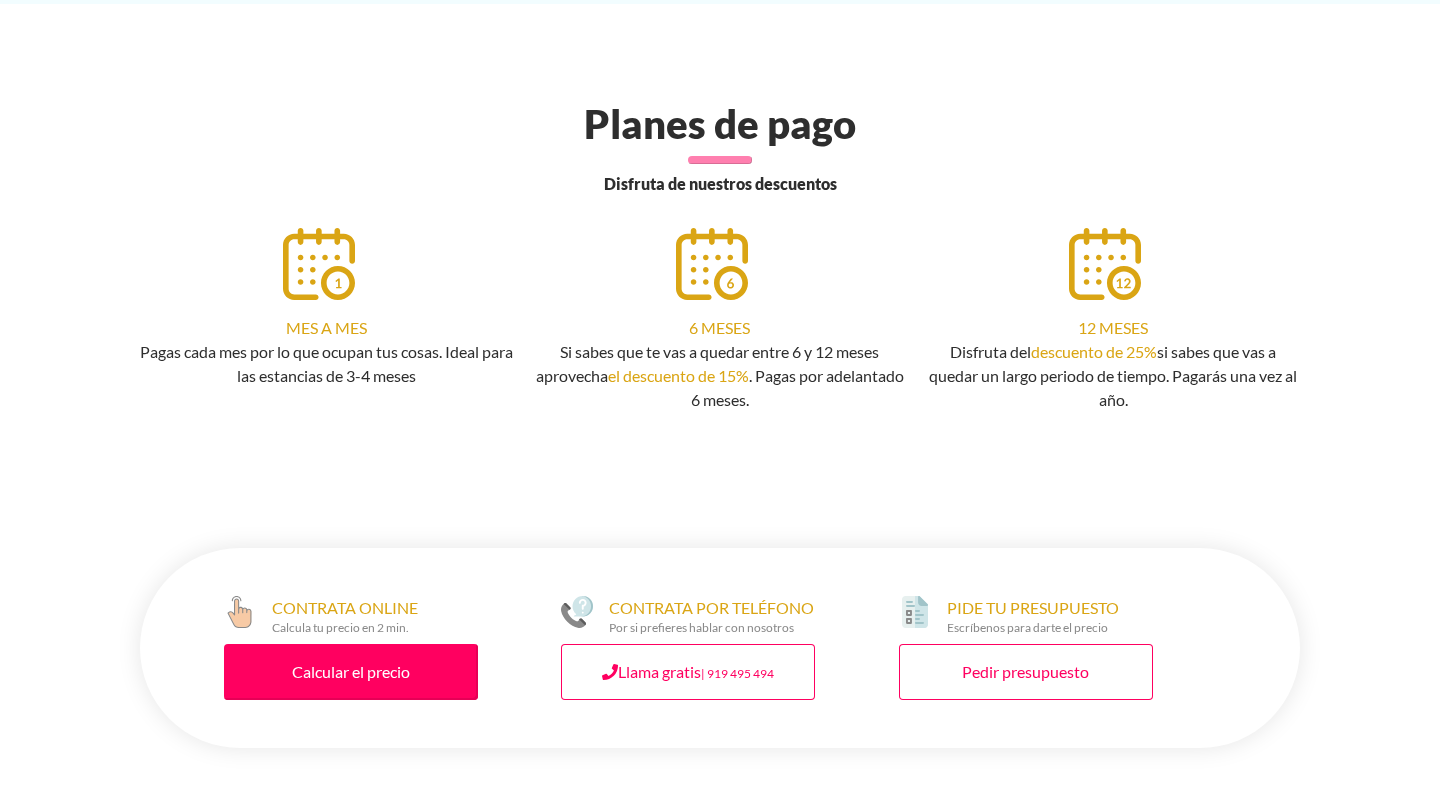 scroll, scrollTop: 3732, scrollLeft: 0, axis: vertical 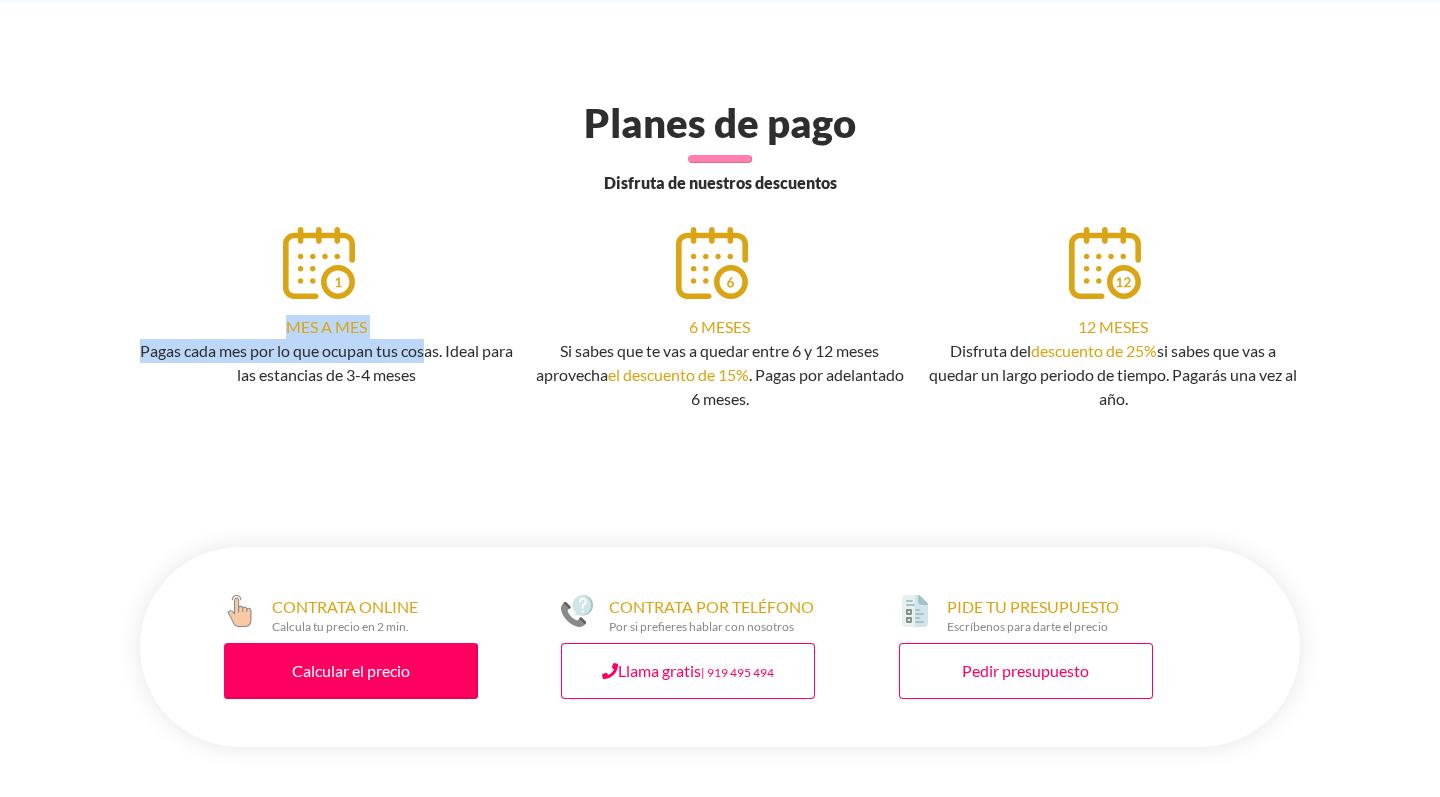 drag, startPoint x: 438, startPoint y: 330, endPoint x: 438, endPoint y: 395, distance: 65 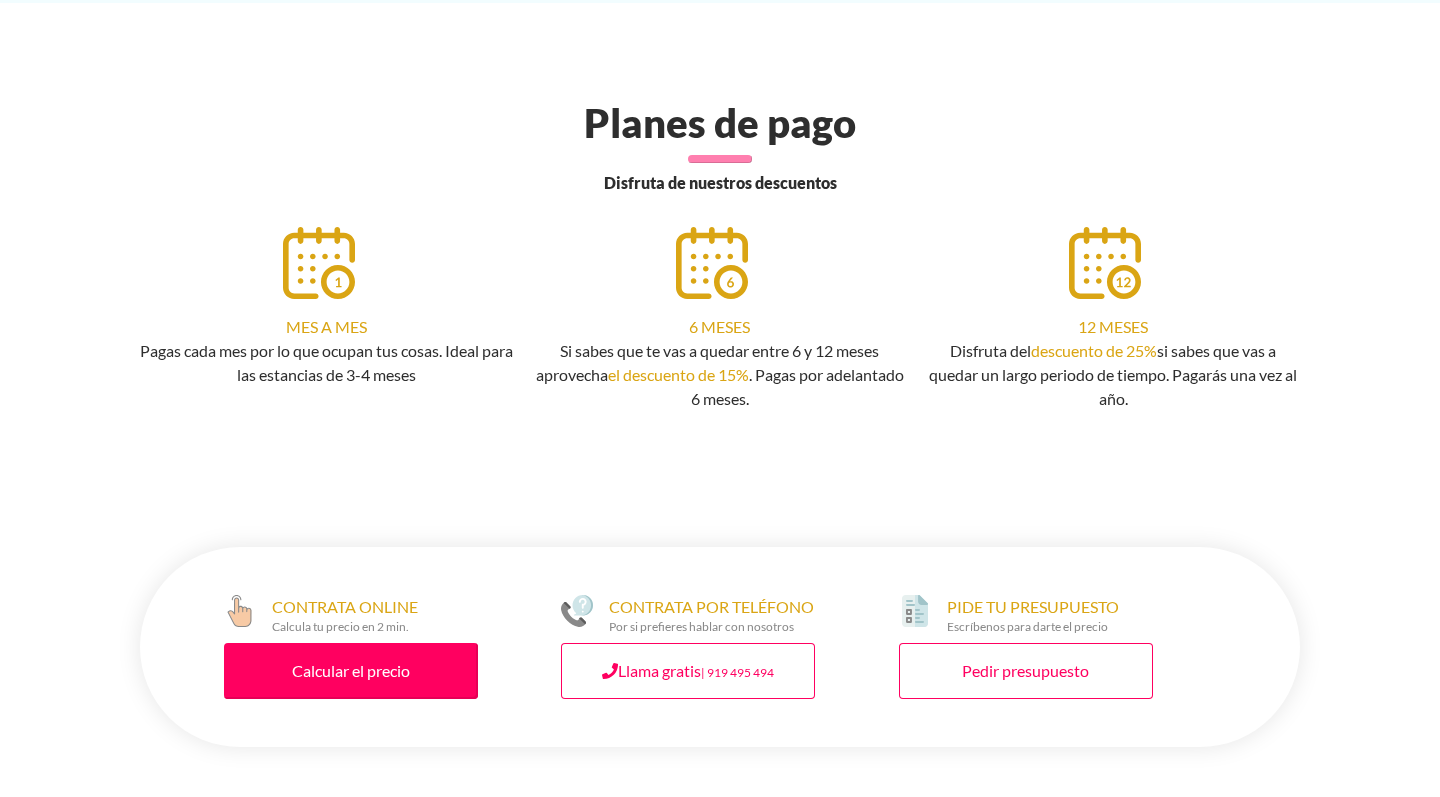 click on "Pagas cada mes por lo que ocupan tus cosas. Ideal para las estancias de 3-4 meses" at bounding box center [326, 363] 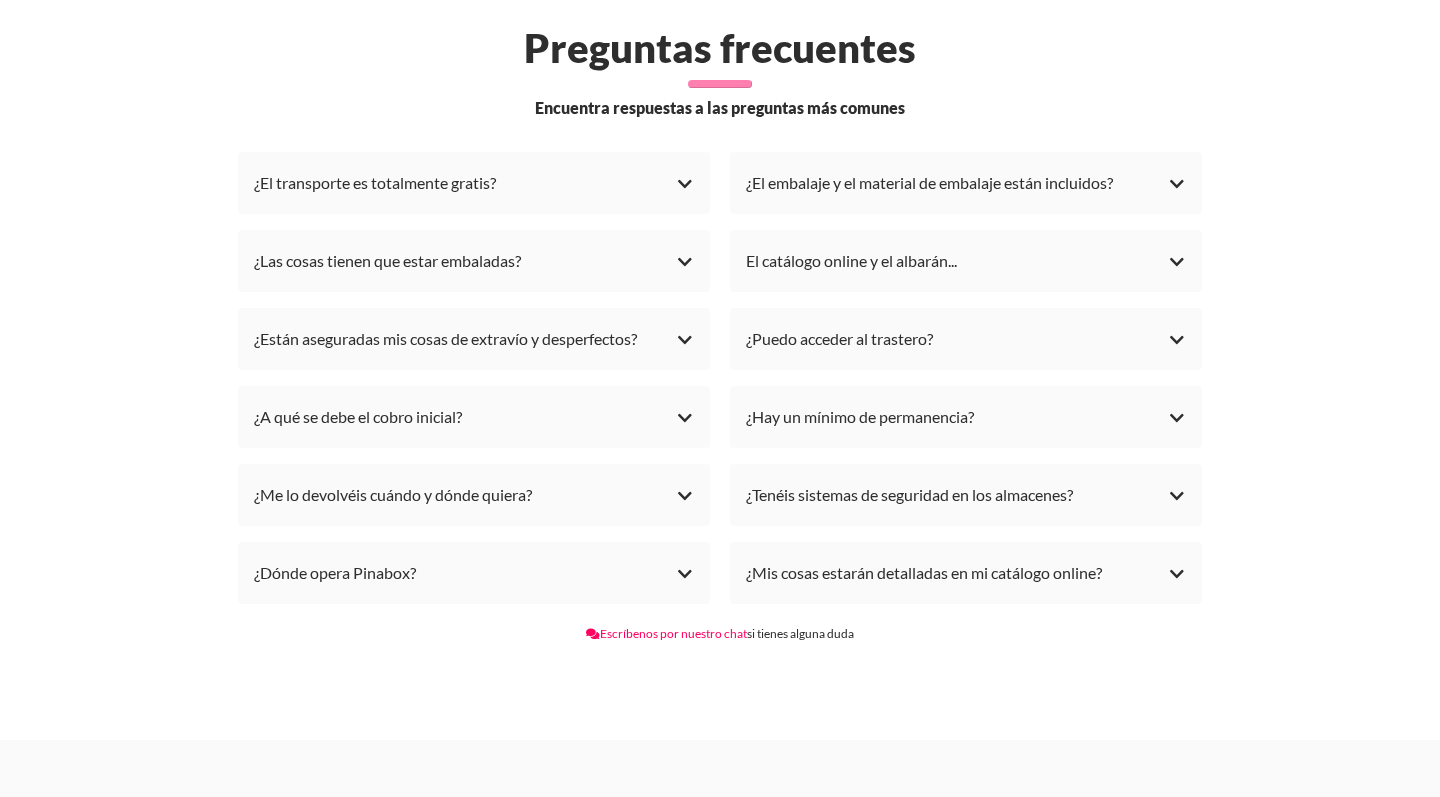 scroll, scrollTop: 4545, scrollLeft: 0, axis: vertical 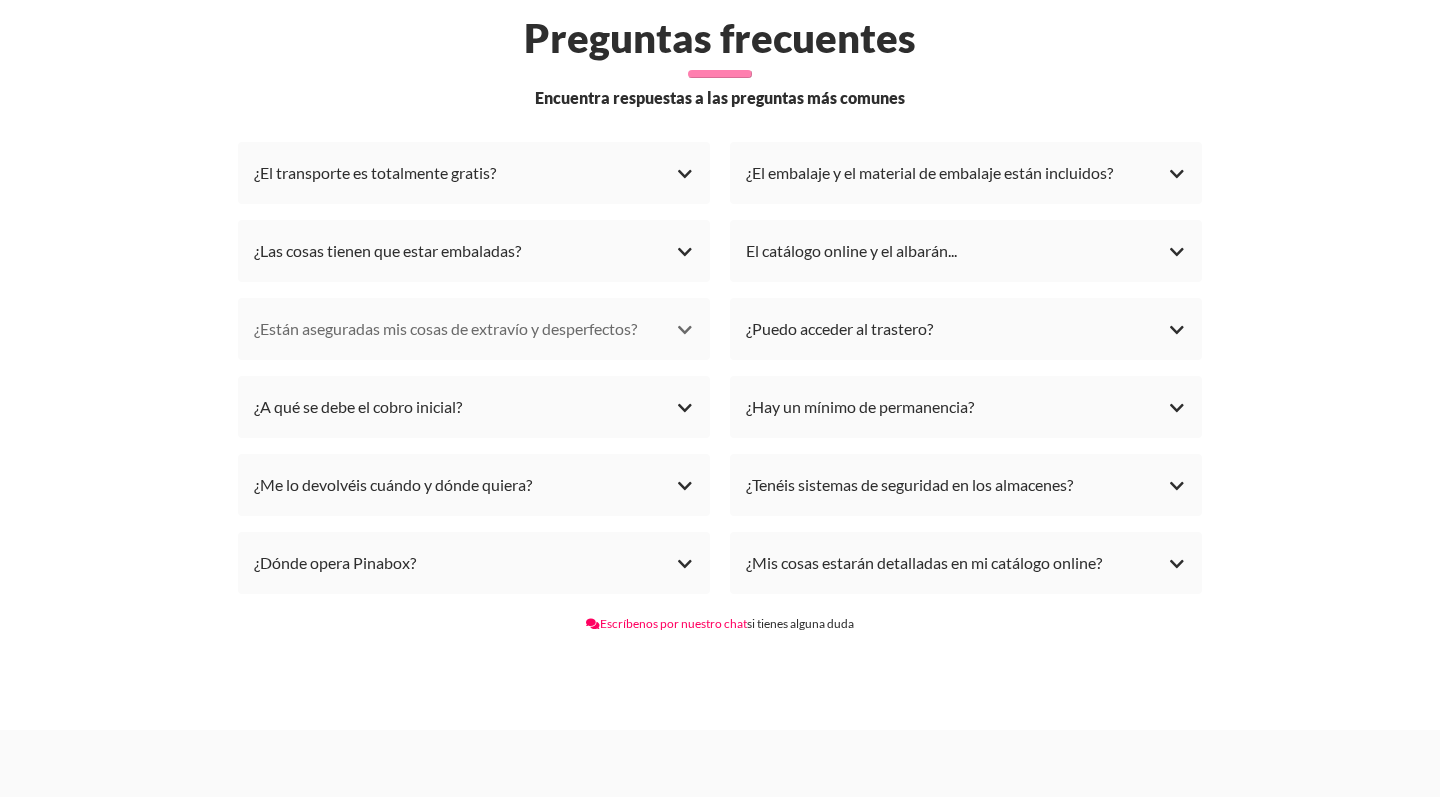 click on "¿Están aseguradas mis cosas de extravío y desperfectos?" at bounding box center (474, 329) 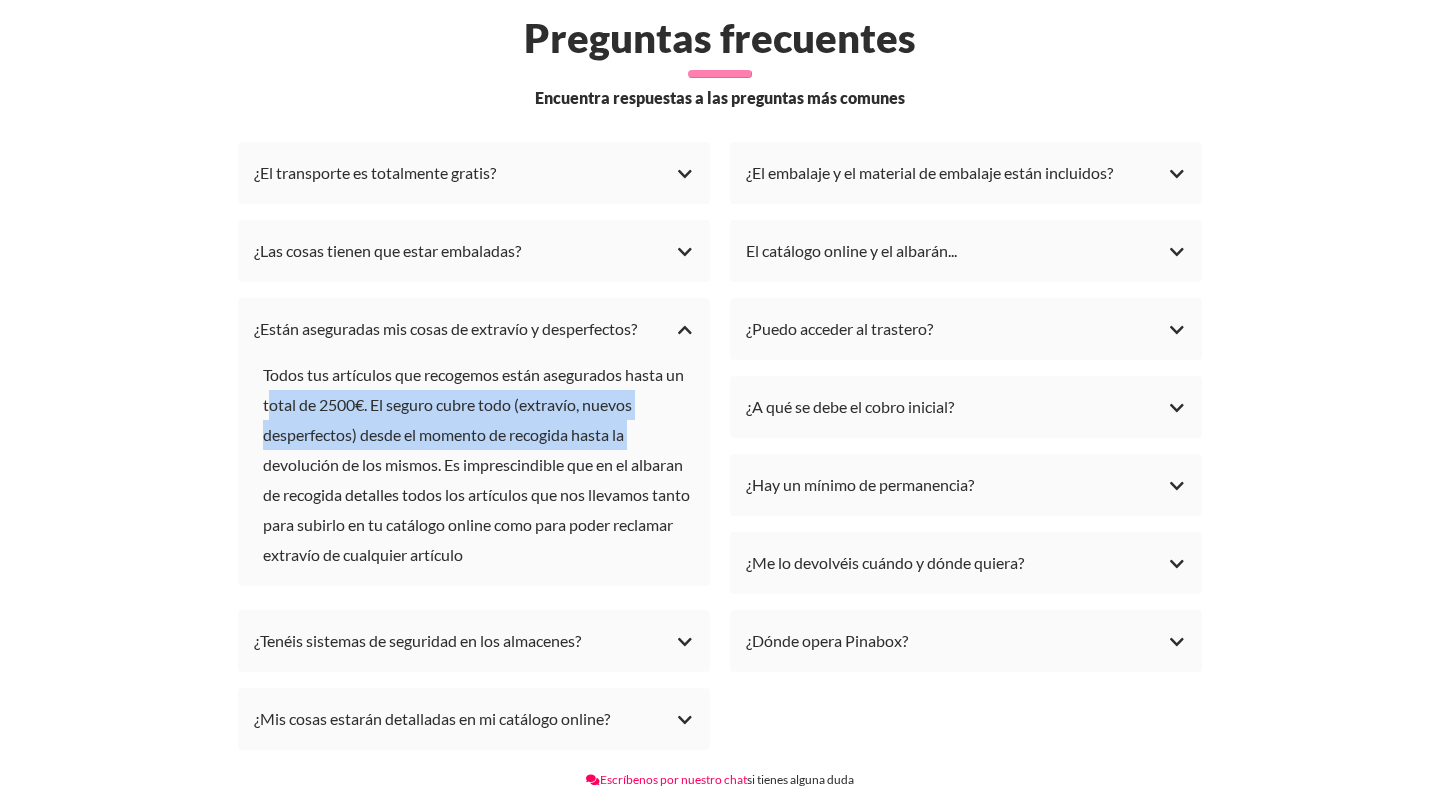 drag, startPoint x: 263, startPoint y: 385, endPoint x: 643, endPoint y: 409, distance: 380.75714 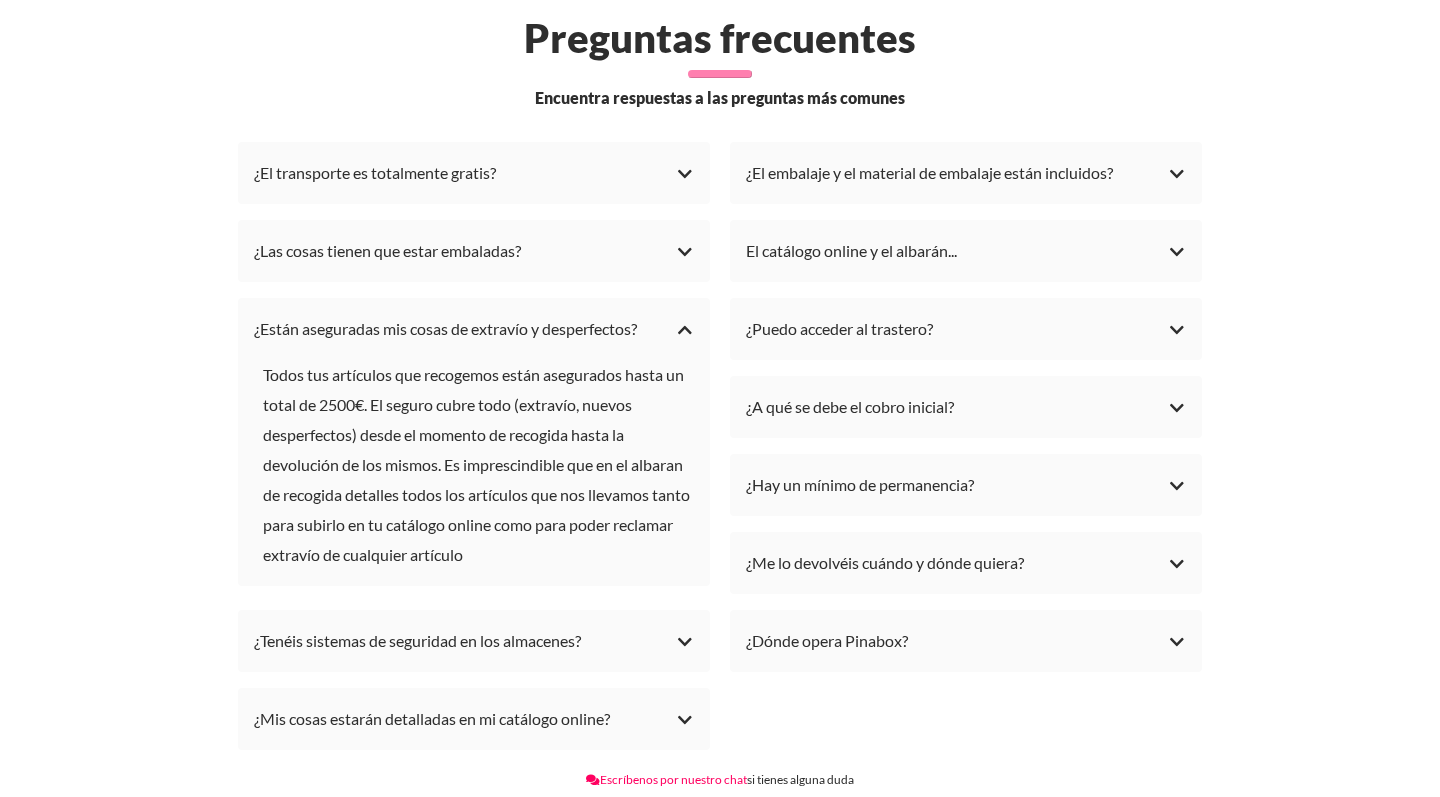 click on "Todos tus artículos que recogemos están asegurados hasta un total de 2500€. El seguro cubre todo (extravío, nuevos desperfectos) desde el momento de recogida hasta la devolución de los mismos. Es imprescindible que en el albaran de recogida detalles todos los artículos que nos llevamos tanto para subirlo en tu catálogo online como para poder reclamar extravío de cualquier artículo" at bounding box center [474, 465] 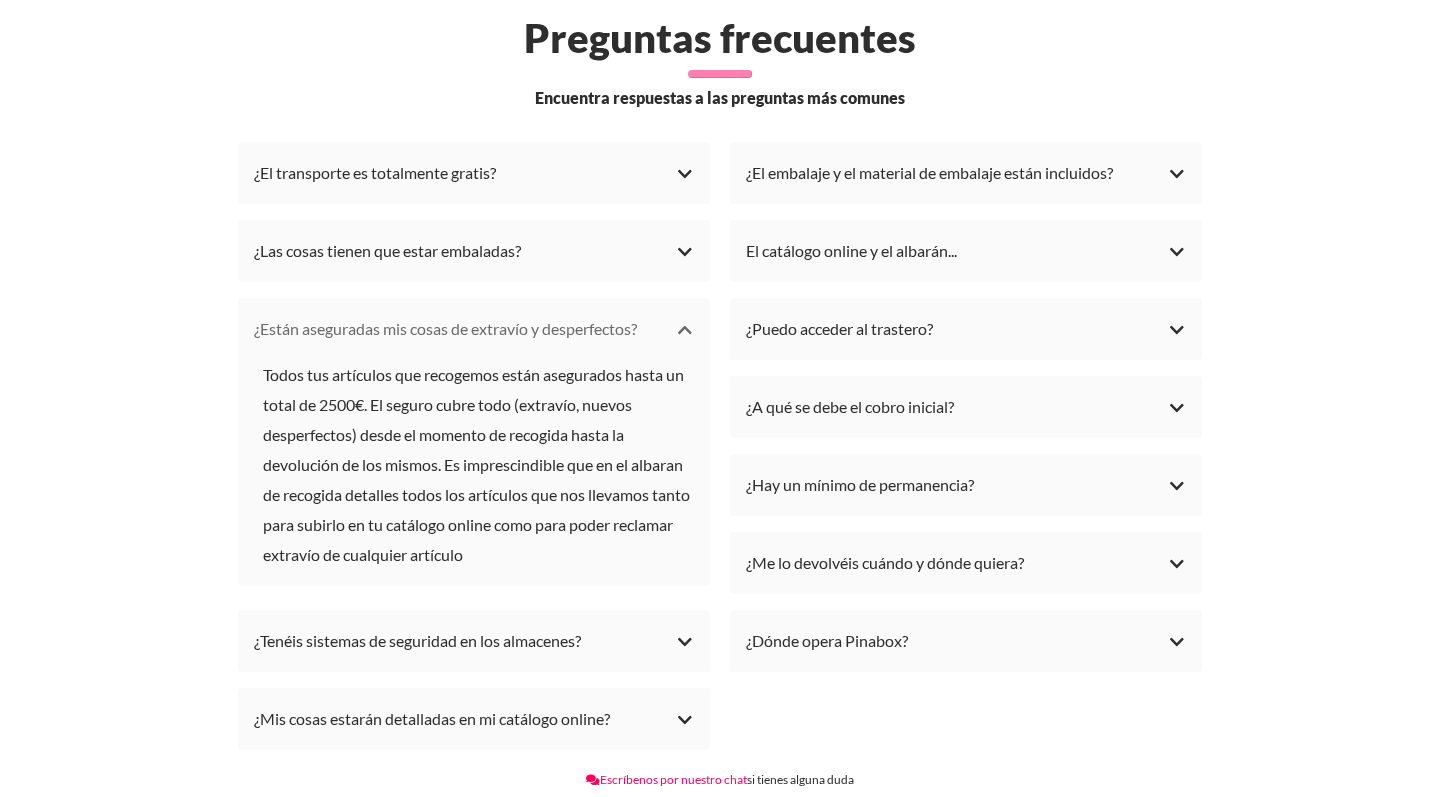 click on "¿Están aseguradas mis cosas de extravío y desperfectos?" at bounding box center [474, 329] 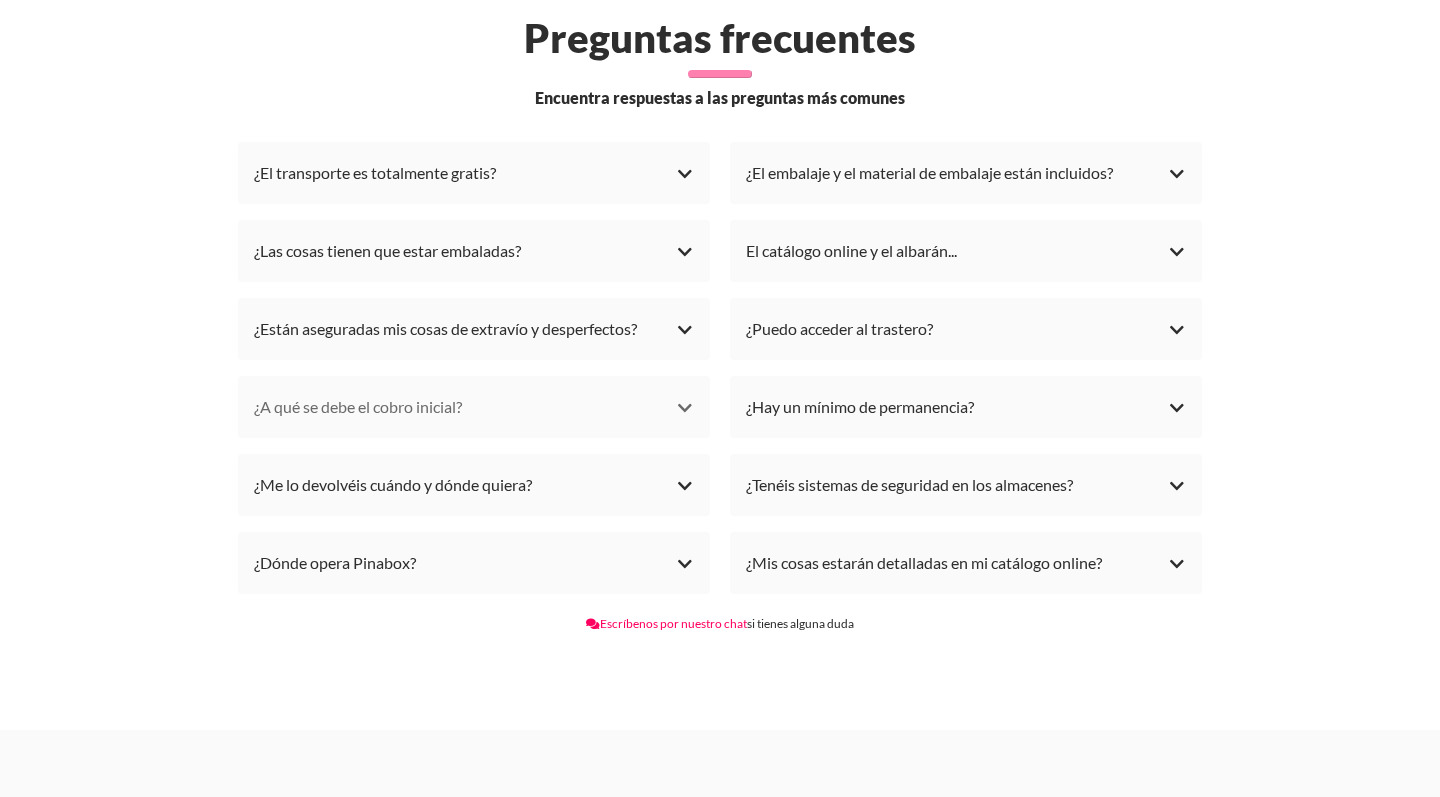 click on "¿A qué se debe el cobro inicial?" at bounding box center (474, 407) 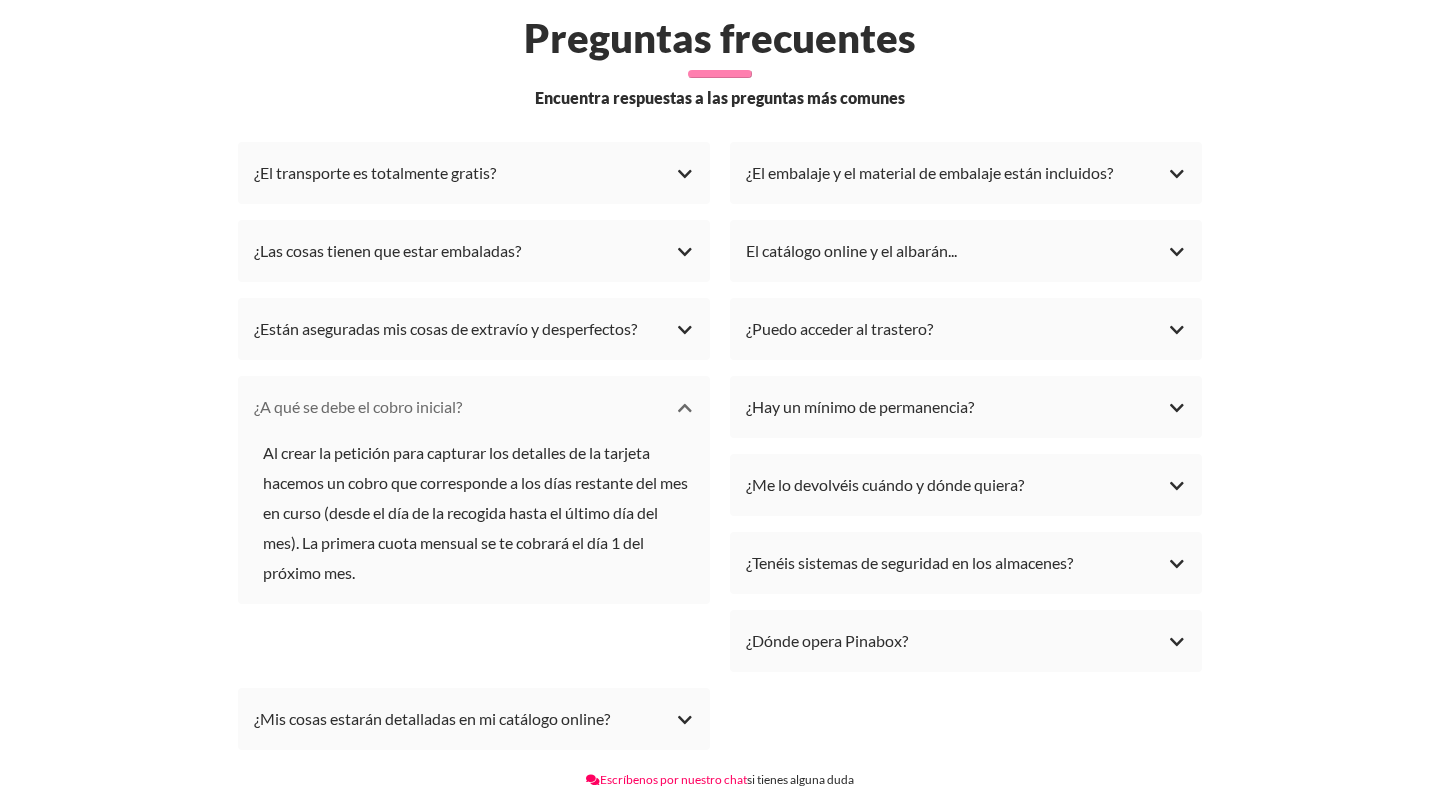 click on "¿A qué se debe el cobro inicial?" at bounding box center [474, 407] 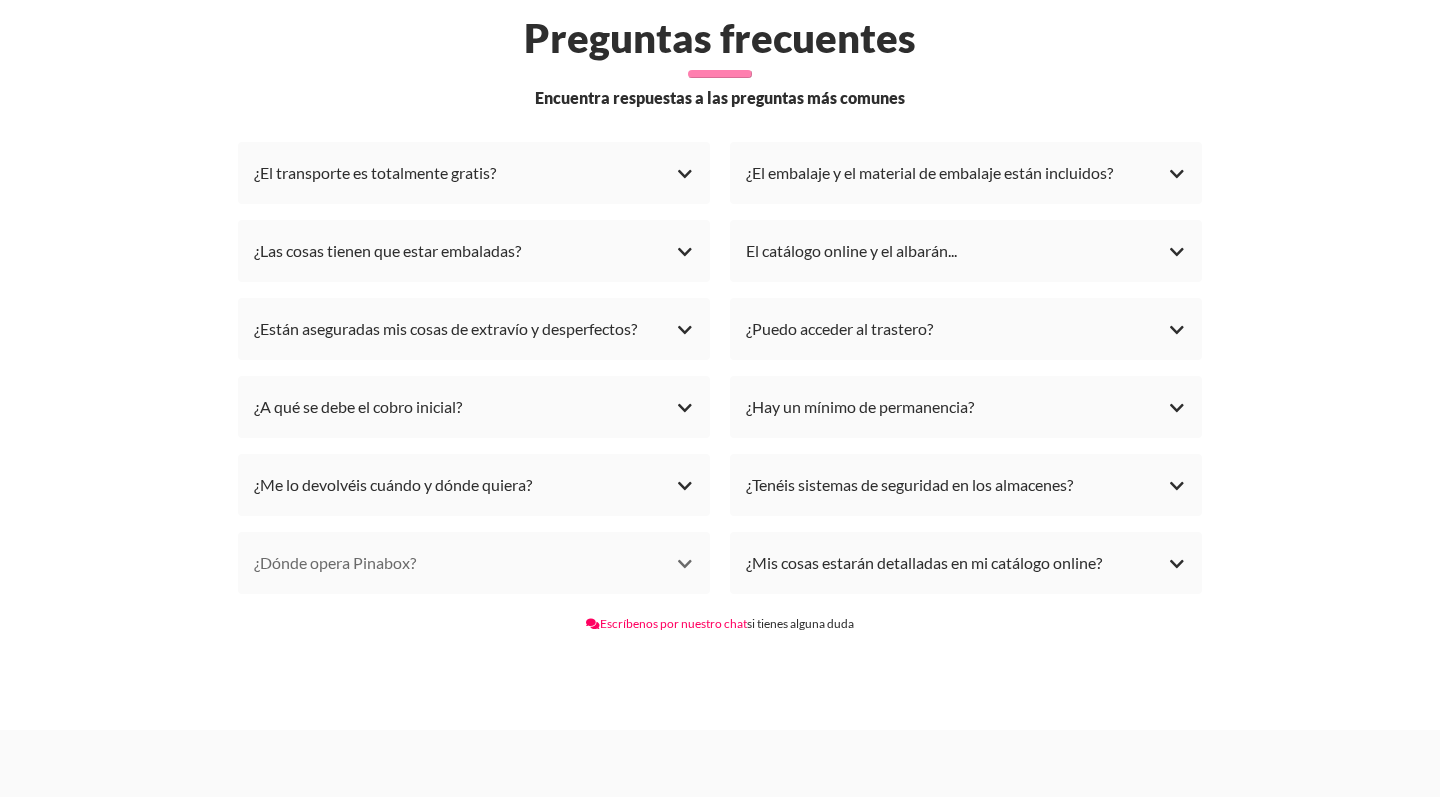 click on "¿Dónde opera Pinabox?" at bounding box center (474, 563) 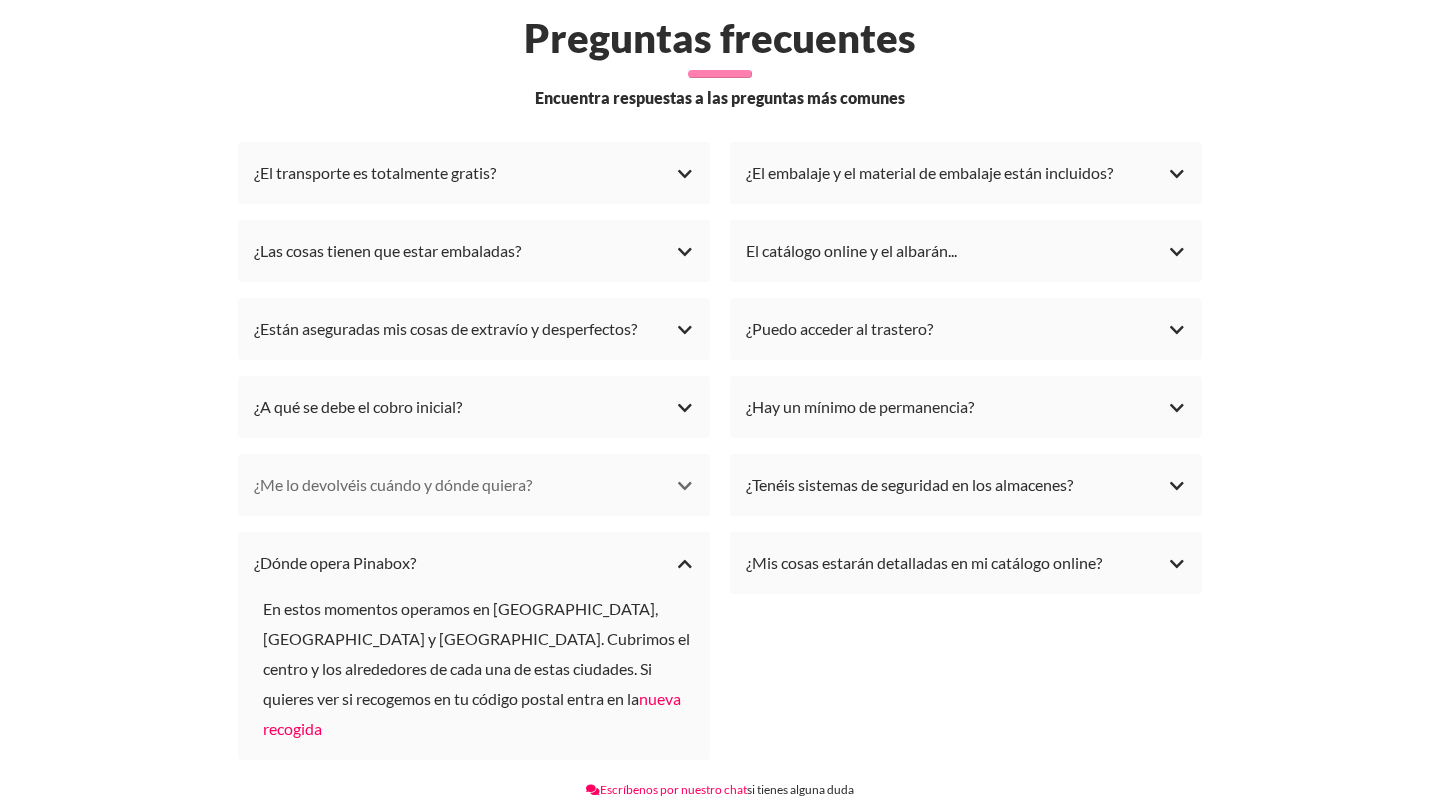 click on "¿Me lo devolvéis cuándo y dónde quiera?" at bounding box center [474, 485] 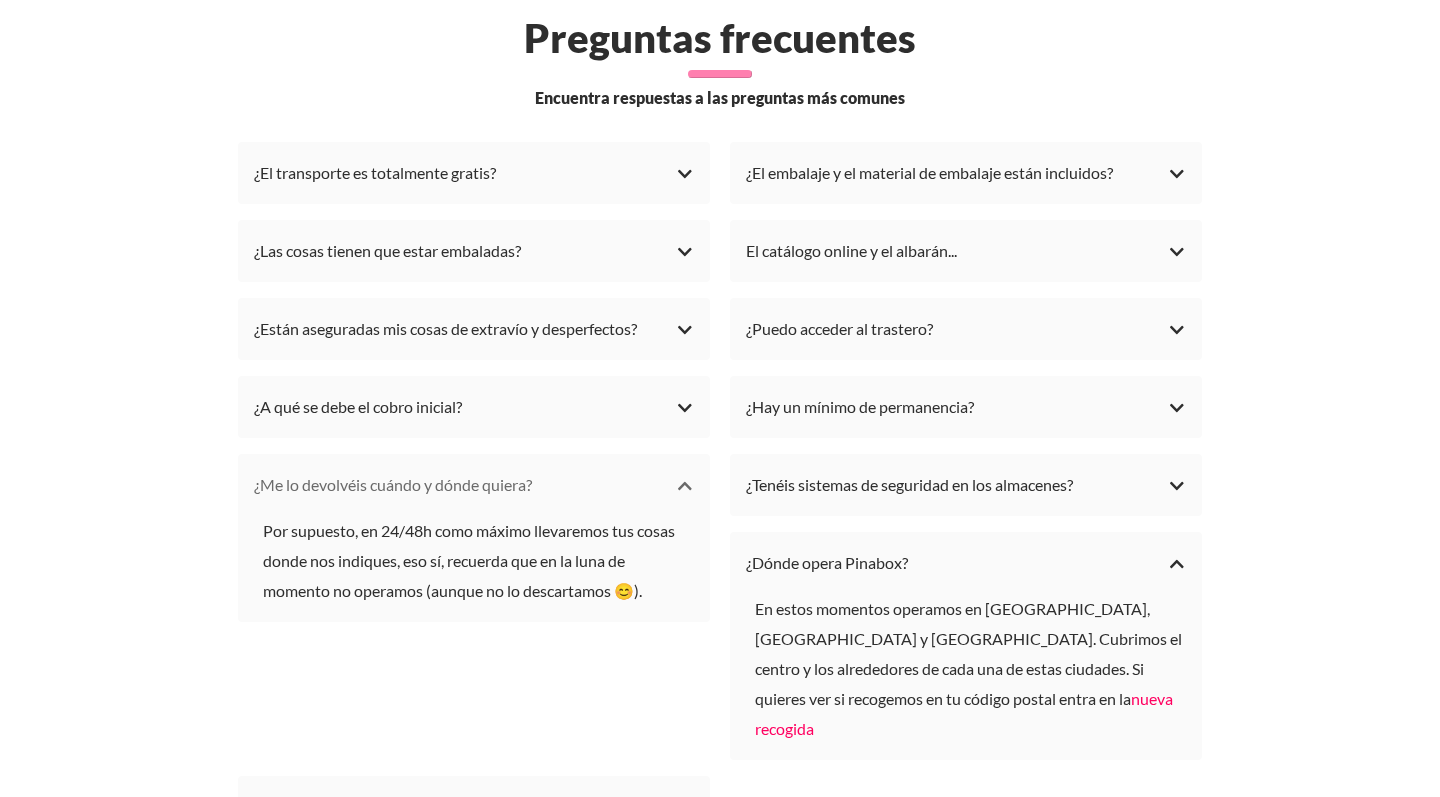 click on "¿Me lo devolvéis cuándo y dónde quiera?" at bounding box center [474, 485] 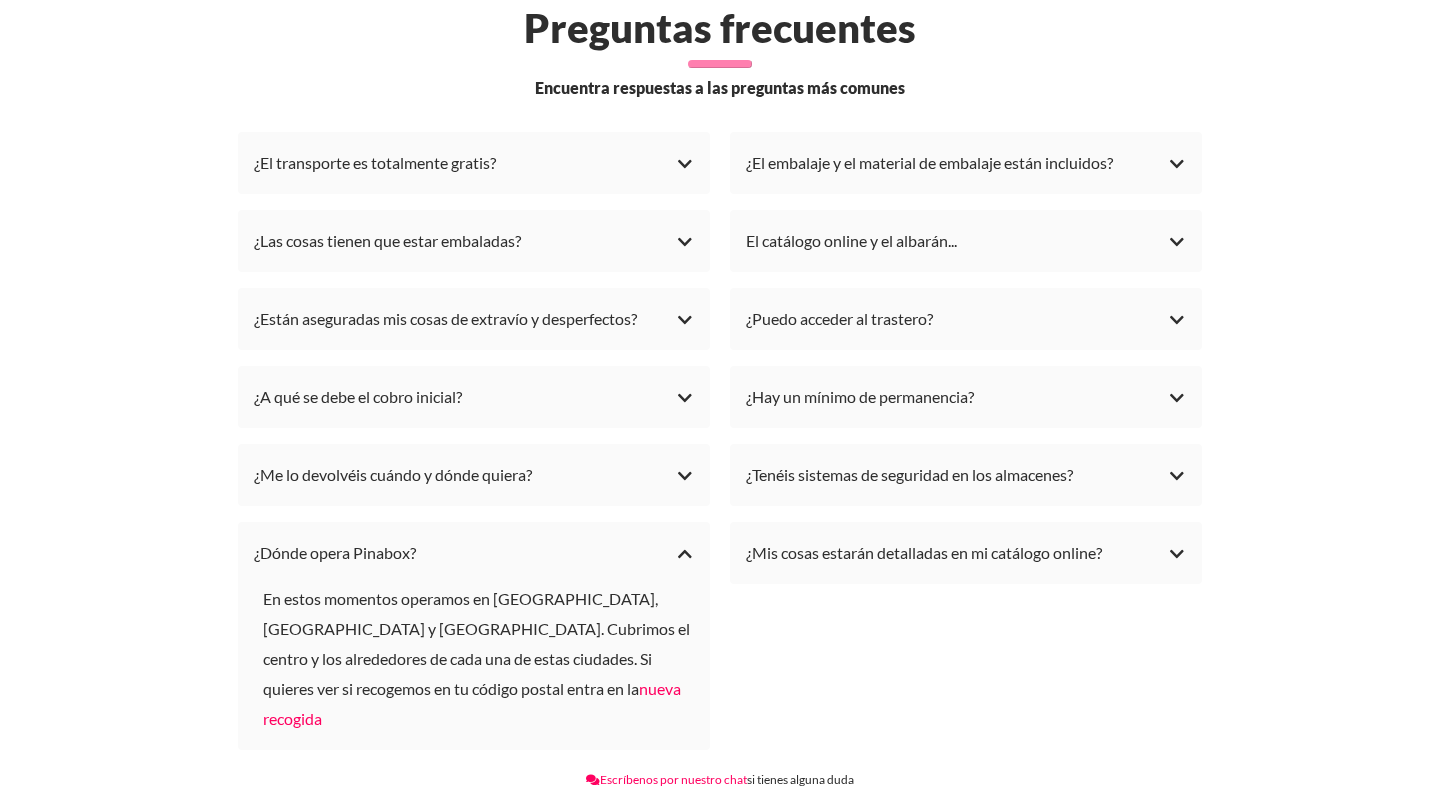 scroll, scrollTop: 4562, scrollLeft: 0, axis: vertical 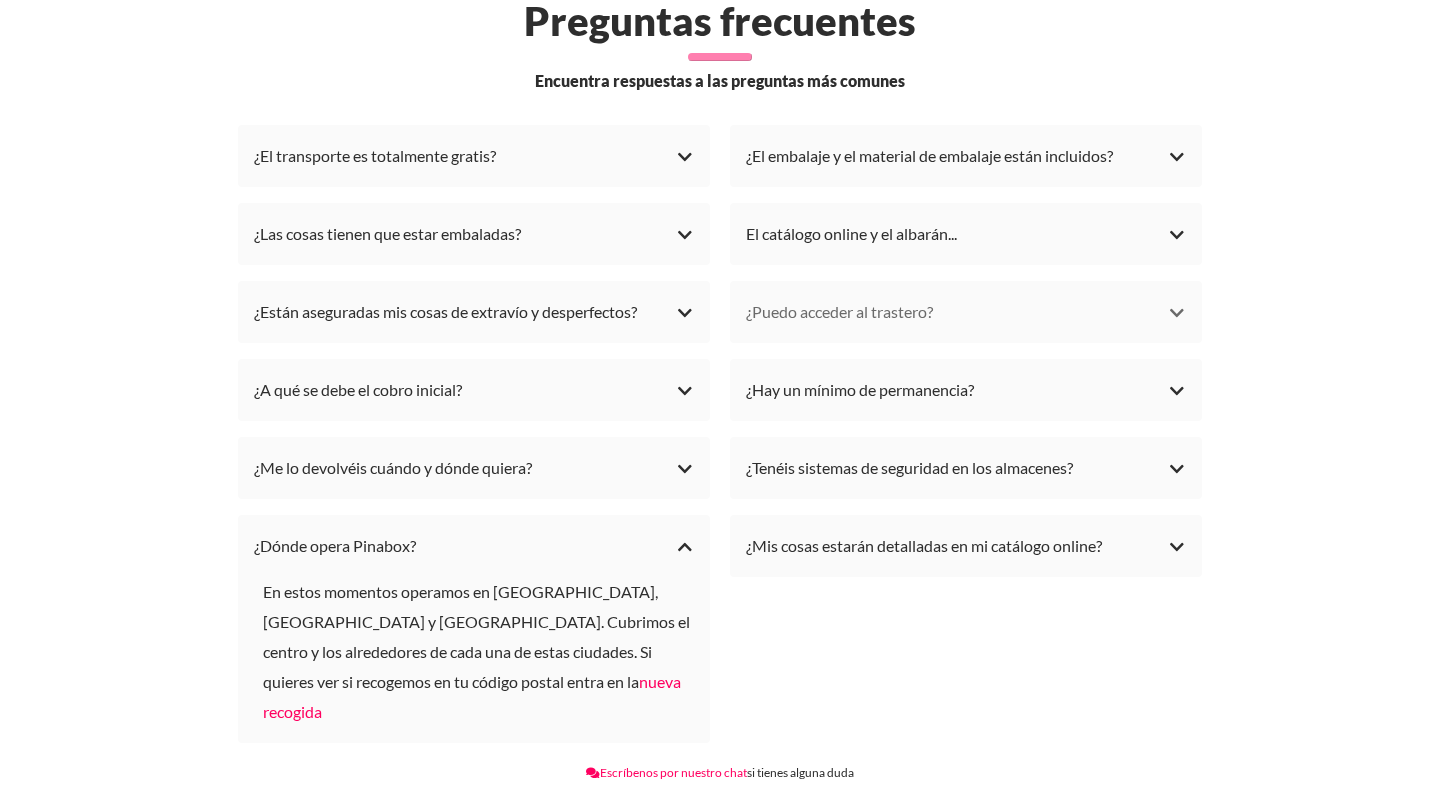 click on "¿Puedo acceder al trastero?" at bounding box center (966, 312) 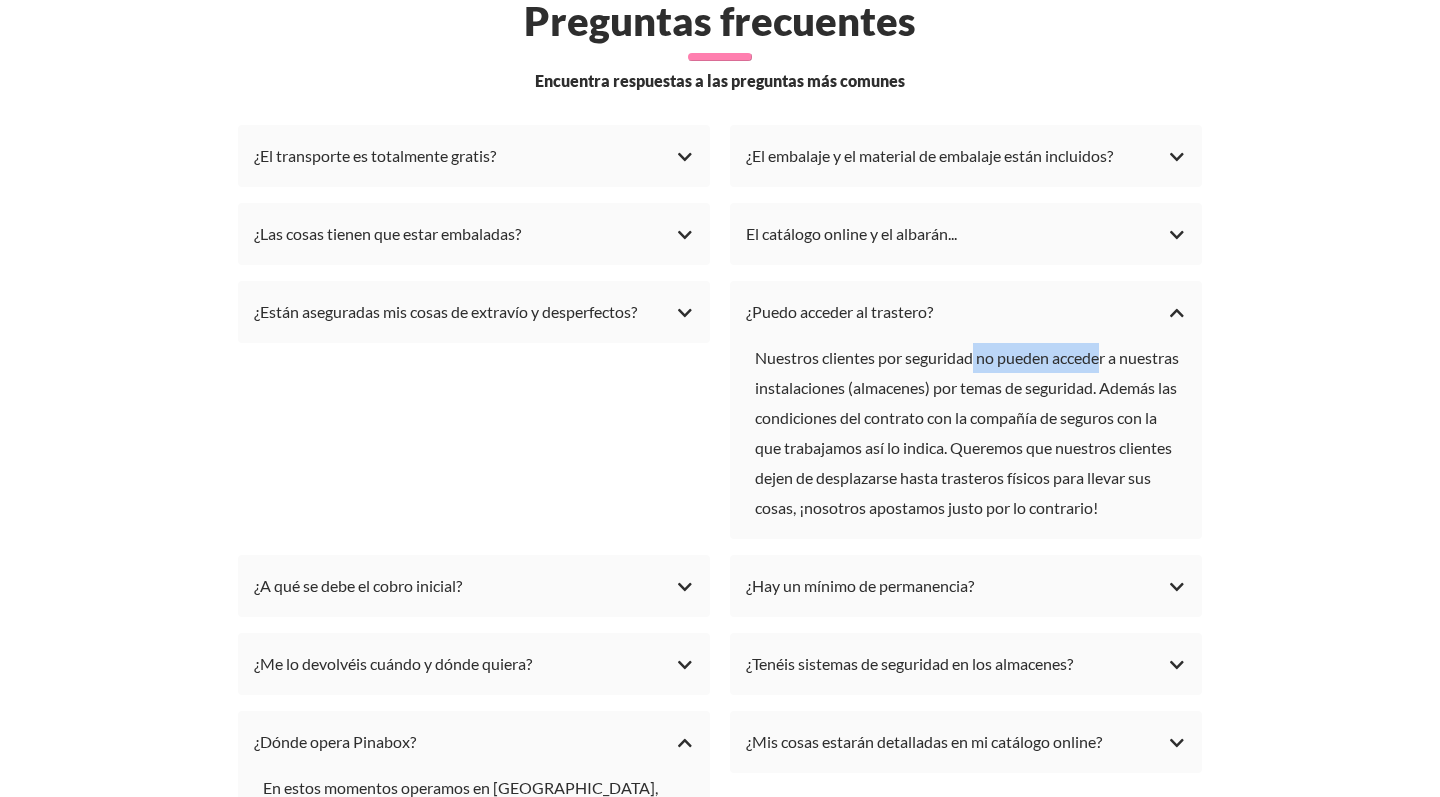 drag, startPoint x: 966, startPoint y: 342, endPoint x: 1099, endPoint y: 343, distance: 133.00375 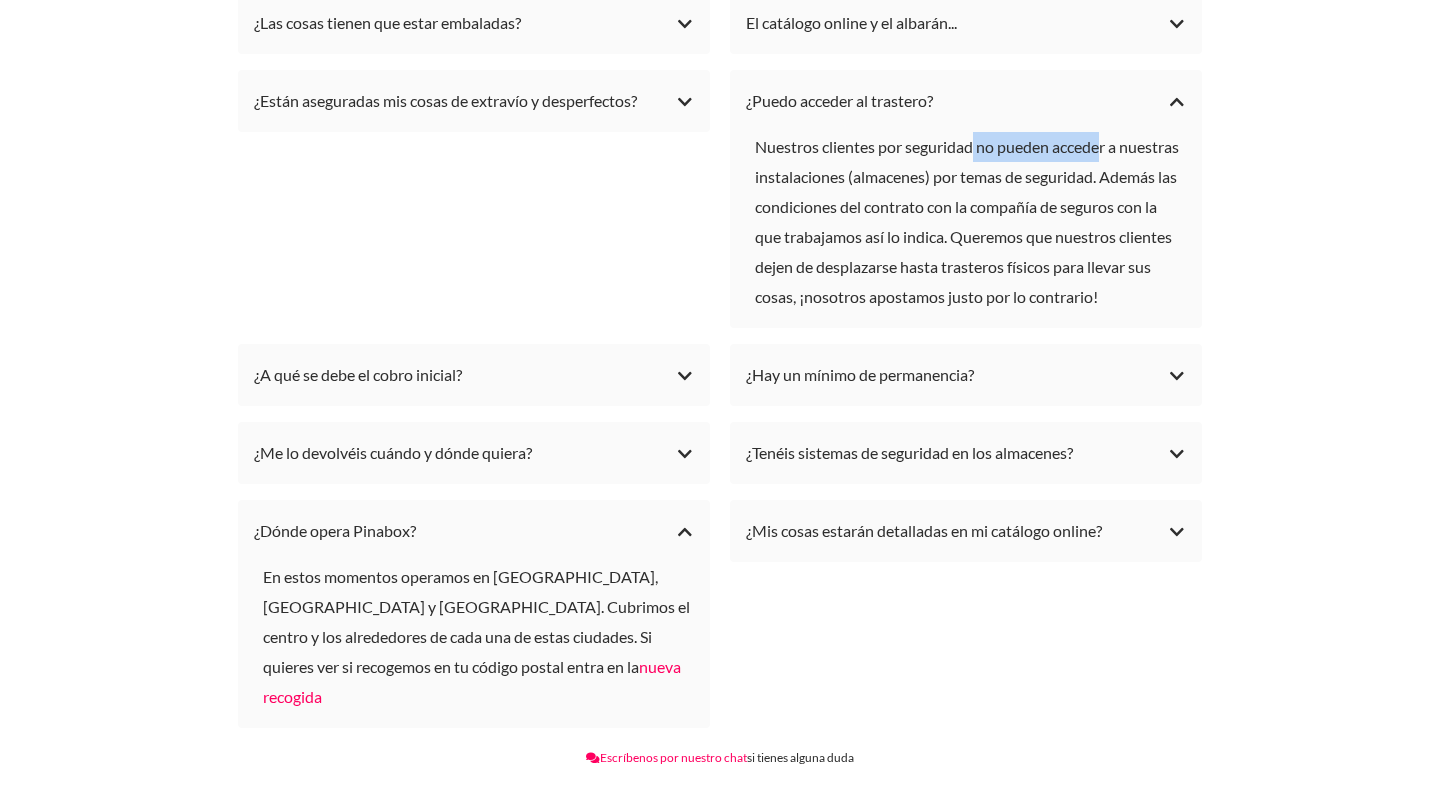 scroll, scrollTop: 4818, scrollLeft: 0, axis: vertical 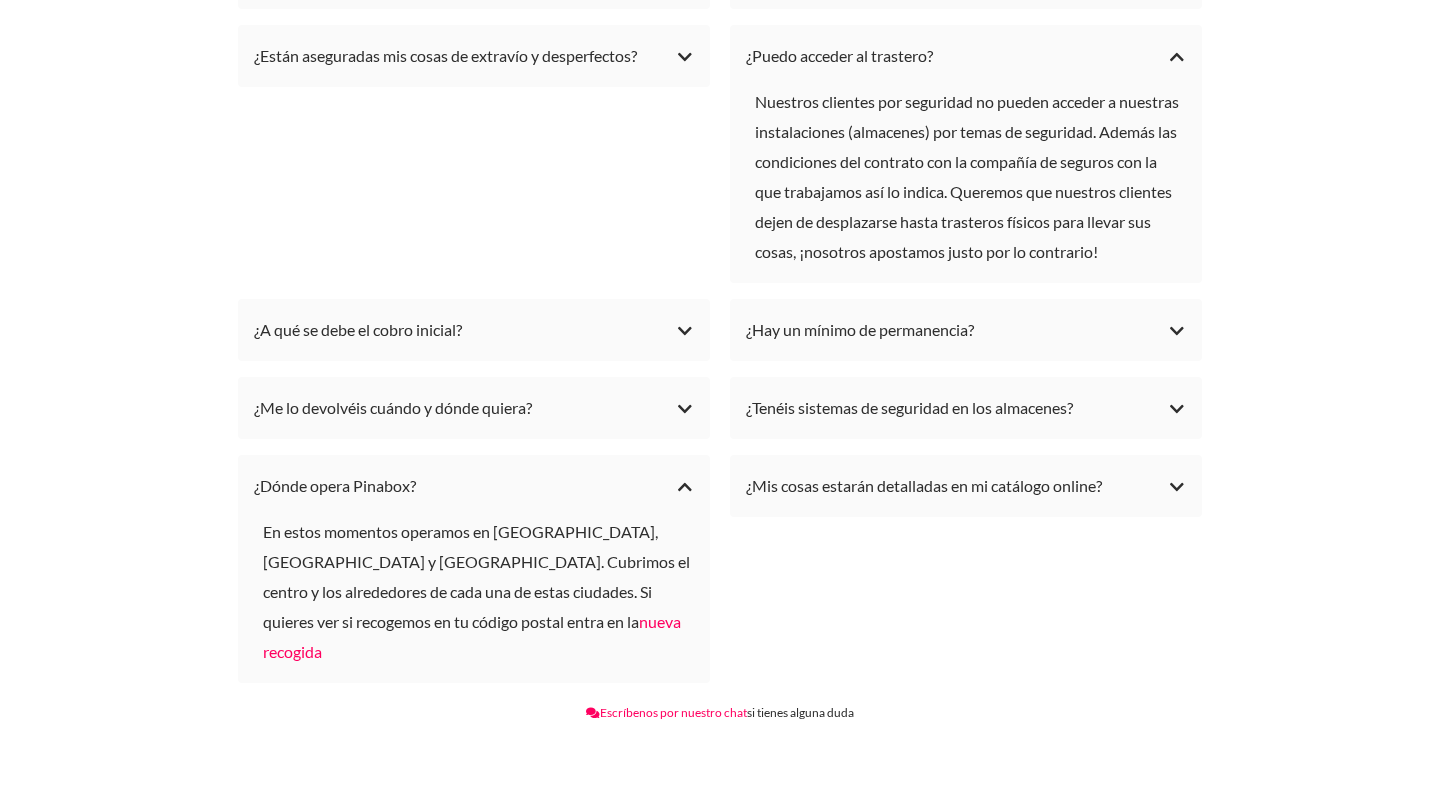 click on "¿El transporte es totalmente gratis?
Sí, las recogidas son siempre gratis. Vamos a tu casa, recogemos tus cosas y las guardamos. Por tanto, solo pagas por el almacenaje. Las devoluciones también son gratis, pero si ocurren antes del tercer mes de pago aplicamos un coste de devolución por el transporte. Puedes leer más detalles en
nuestros precios
¿El embalaje y el material de embalaje están incluidos?
El día de la recogida llevamos el material esencial para embalar: film para envolver tus cosas, precinto y unas cajas por si algún artículo lo requiere. Si hay algún artículo muy delicado como pueden ser, por ejemplo, mamparas, cristales, equipos electrónicos lámparas etc. en el proceso de contratación te pediremos que nos lo detalles para que nuestro equipo de transporte prepare el material necesario (papel burbuja, mantas, cubre colchón etc.). También si sabes que necesitas más de 3 cajas nos lo indicas.
¿Las cosas tienen que estar embaladas?" at bounding box center (720, 220) 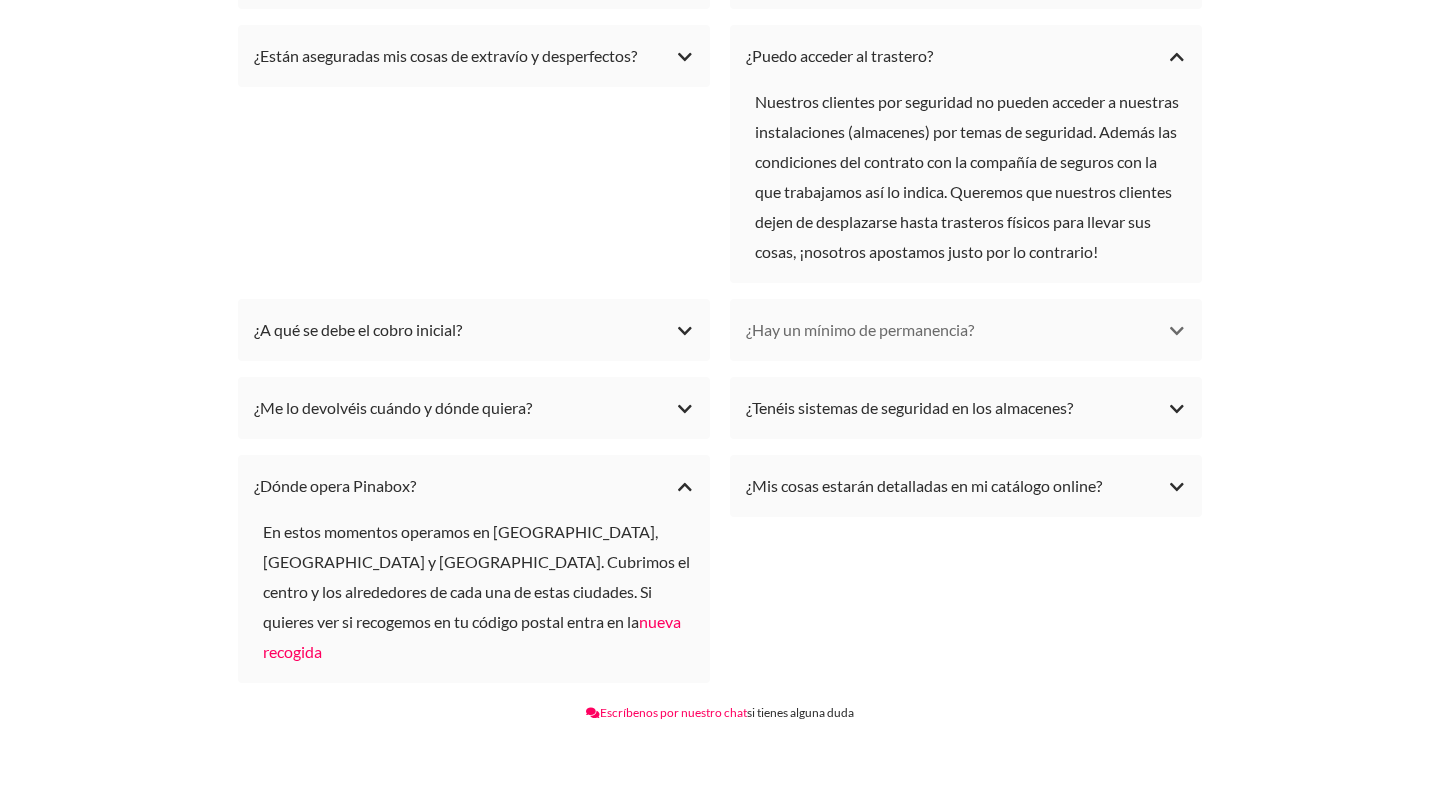 click on "¿Hay un mínimo de permanencia?" at bounding box center [966, 330] 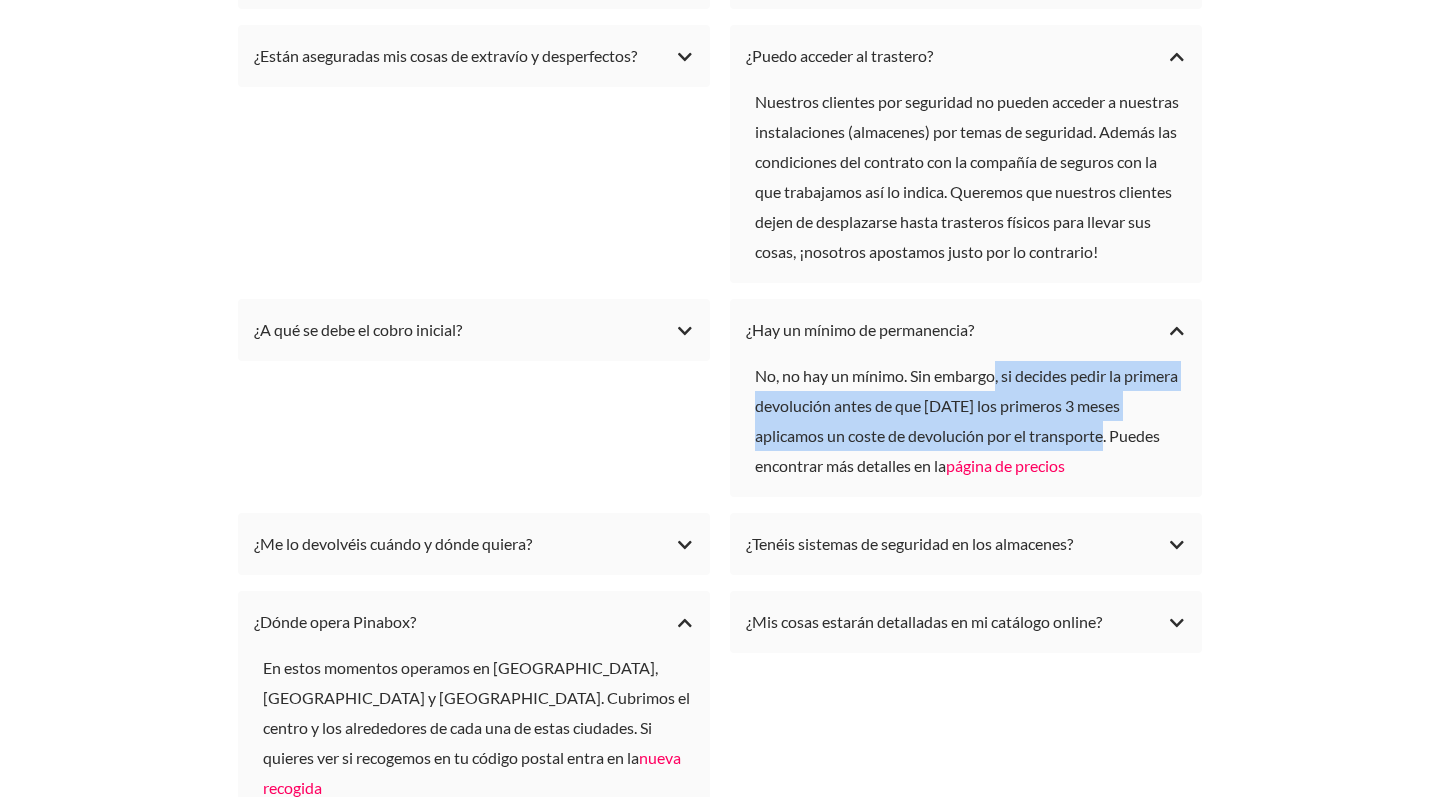 drag, startPoint x: 985, startPoint y: 363, endPoint x: 1106, endPoint y: 421, distance: 134.18271 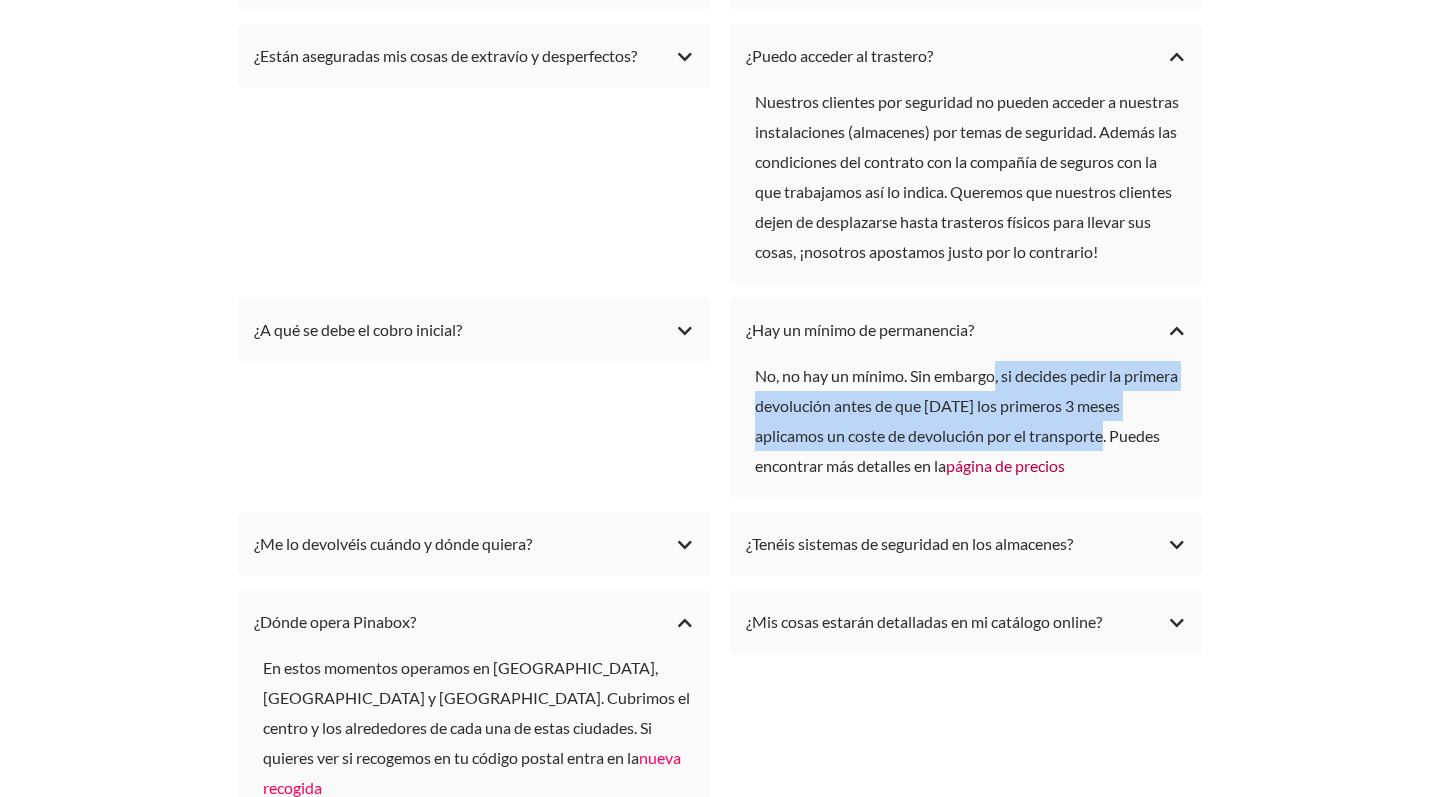 click on "página de precios" at bounding box center [1005, 465] 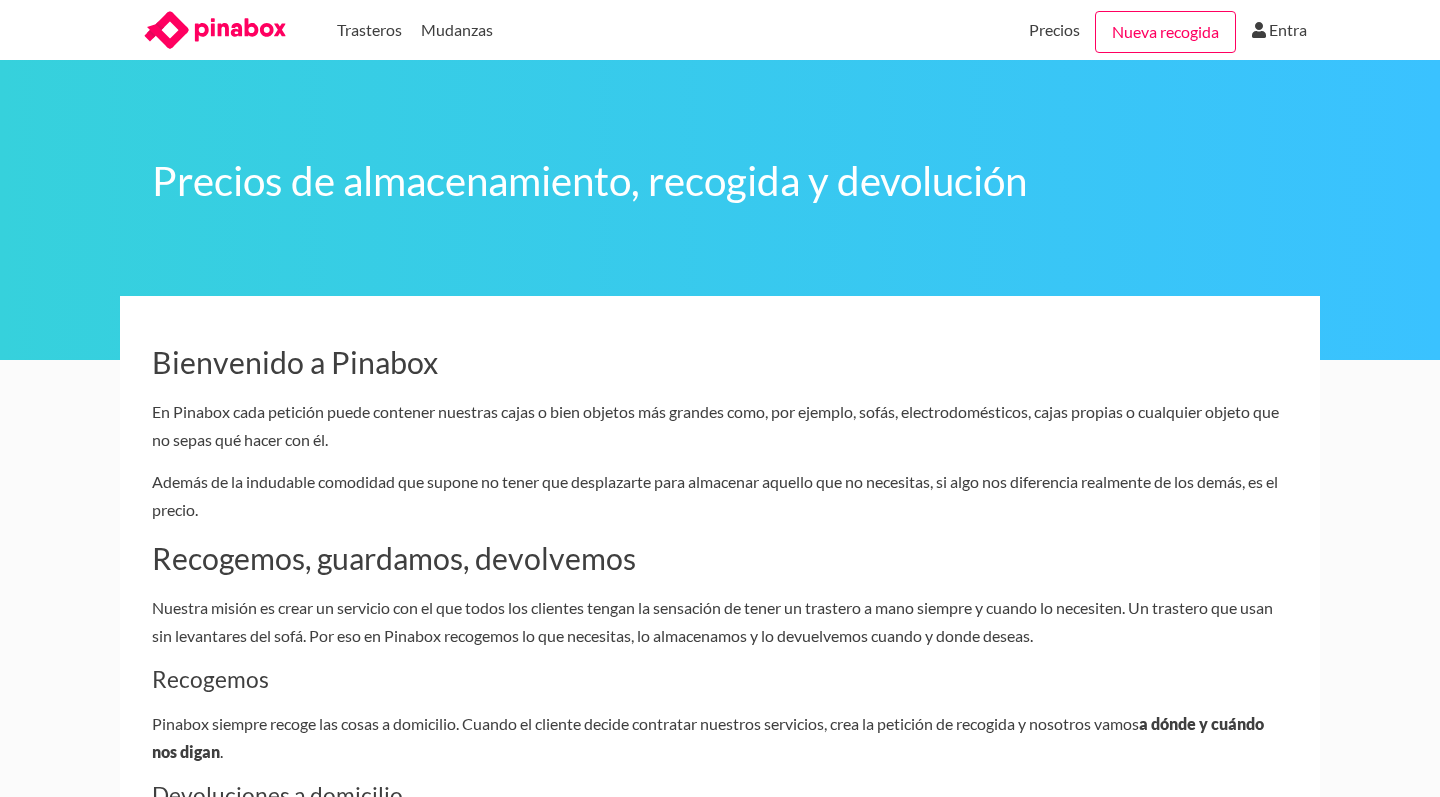 scroll, scrollTop: 0, scrollLeft: 0, axis: both 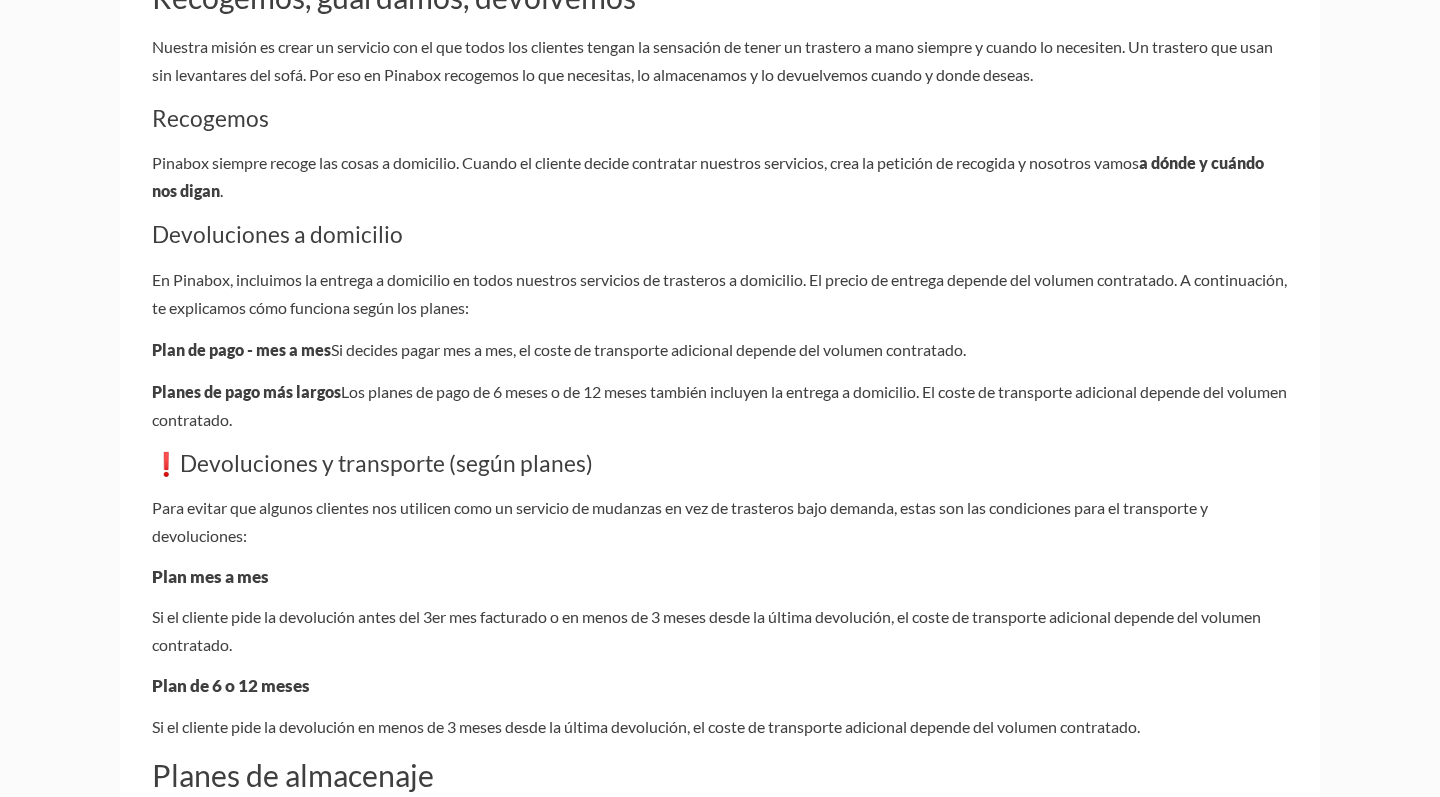 drag, startPoint x: 527, startPoint y: 336, endPoint x: 1001, endPoint y: 352, distance: 474.26996 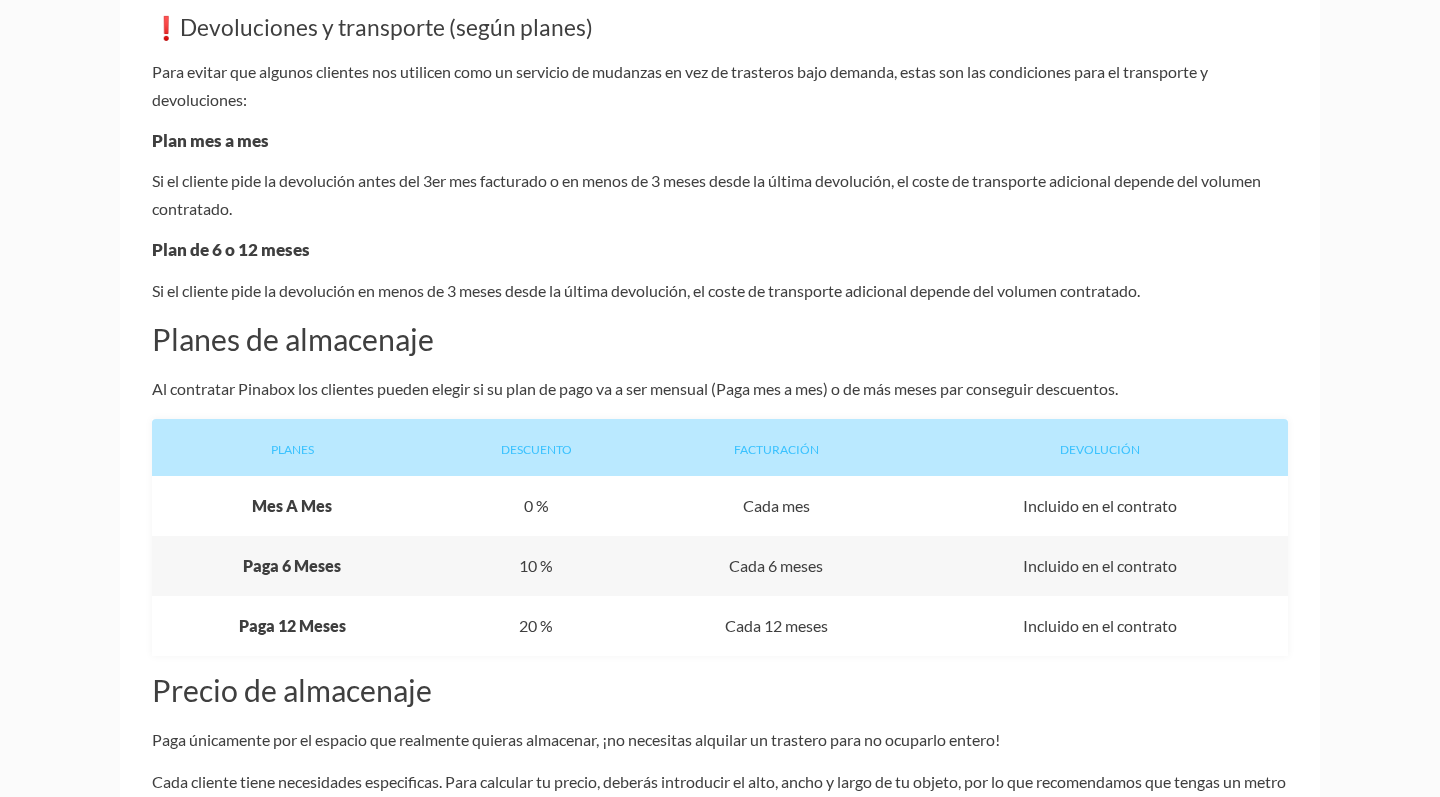 scroll, scrollTop: 996, scrollLeft: 0, axis: vertical 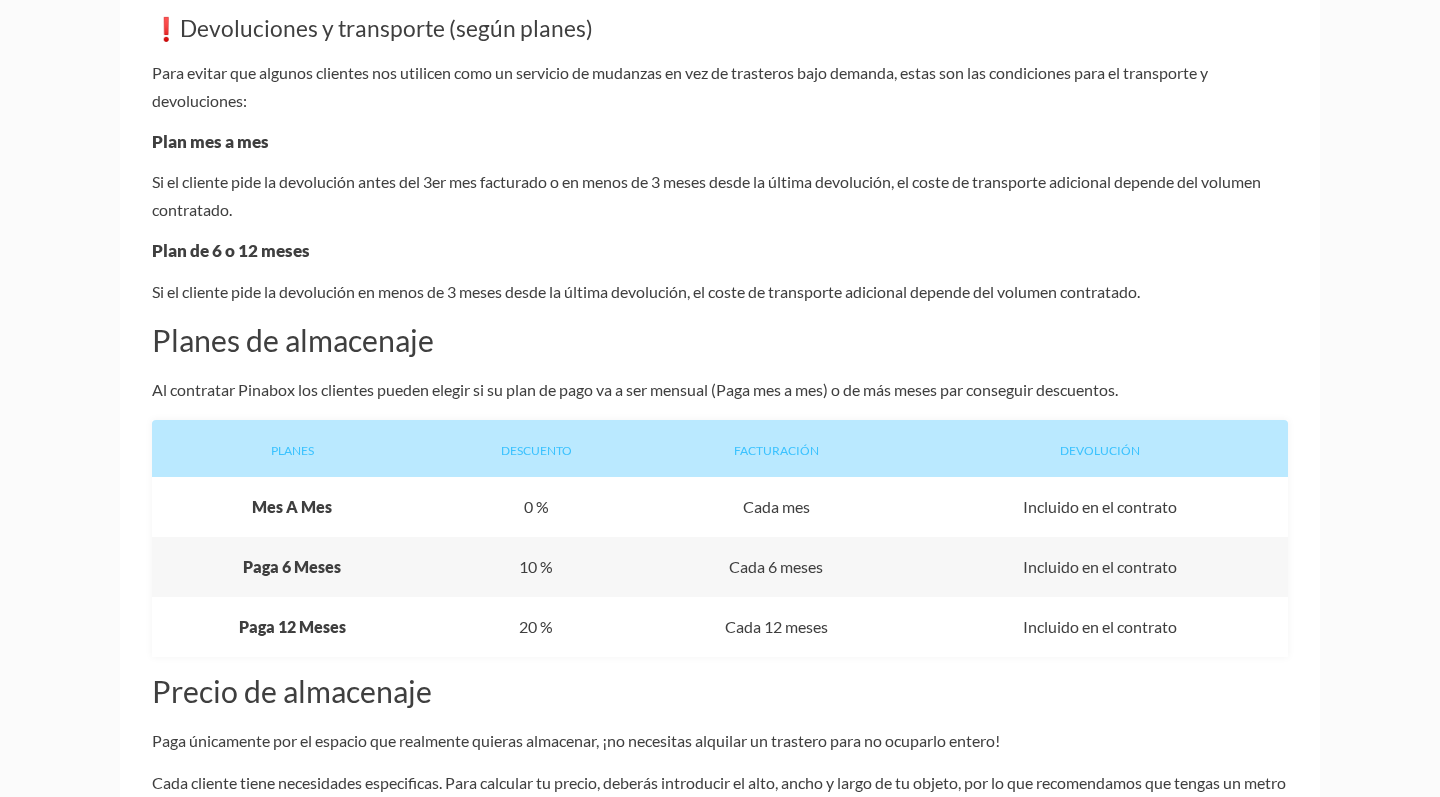 drag, startPoint x: 148, startPoint y: 171, endPoint x: 827, endPoint y: 160, distance: 679.0891 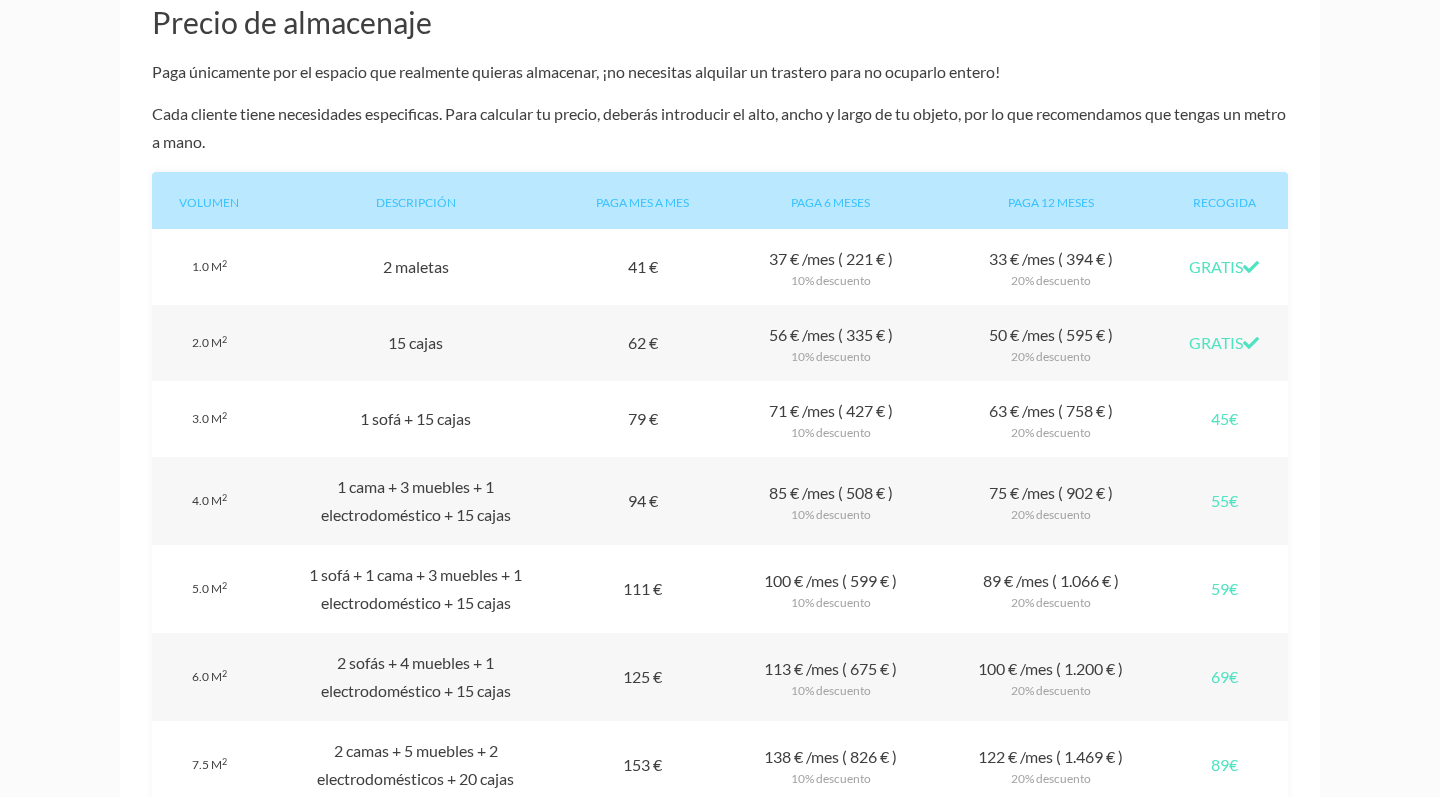scroll, scrollTop: 1669, scrollLeft: 0, axis: vertical 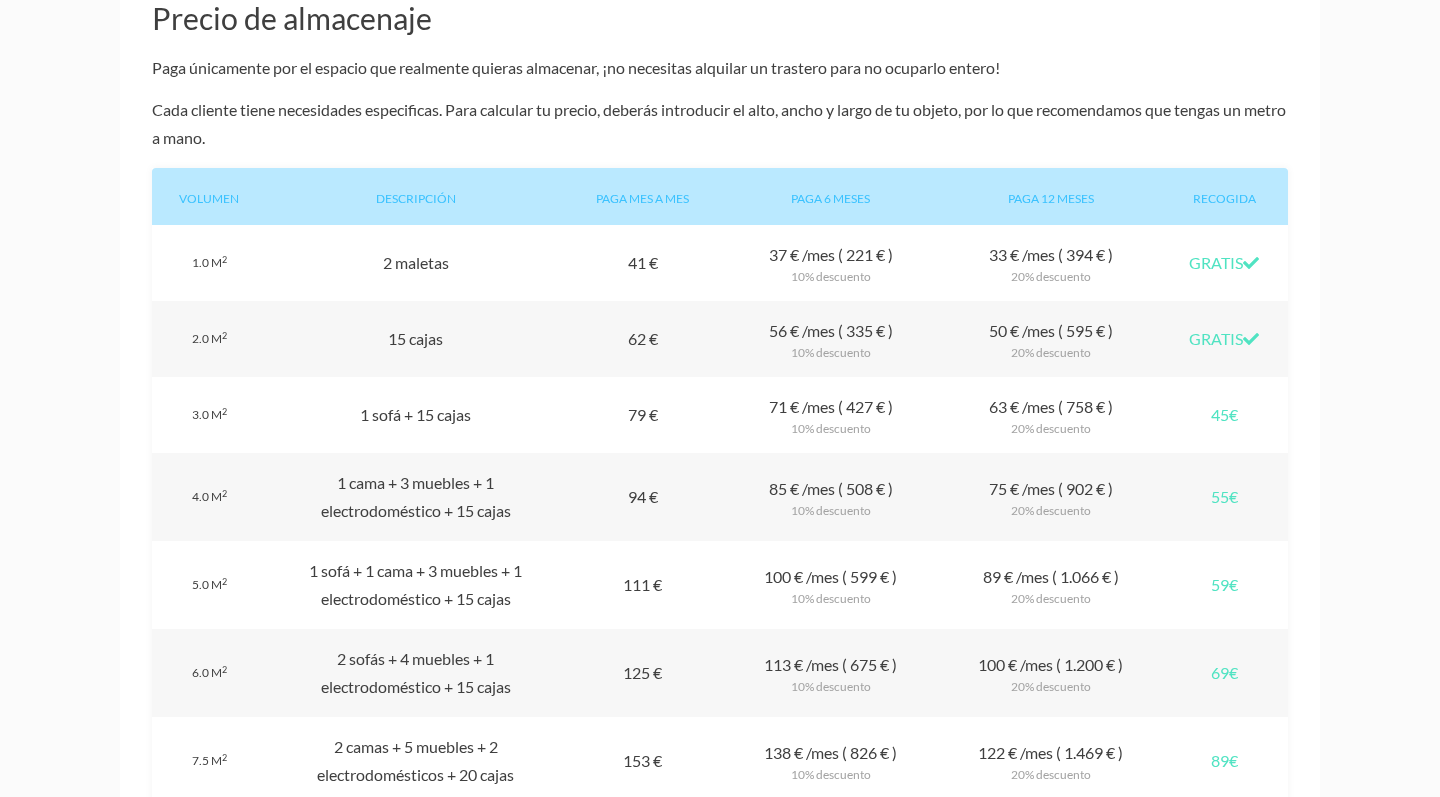 drag, startPoint x: 222, startPoint y: 251, endPoint x: 457, endPoint y: 255, distance: 235.03404 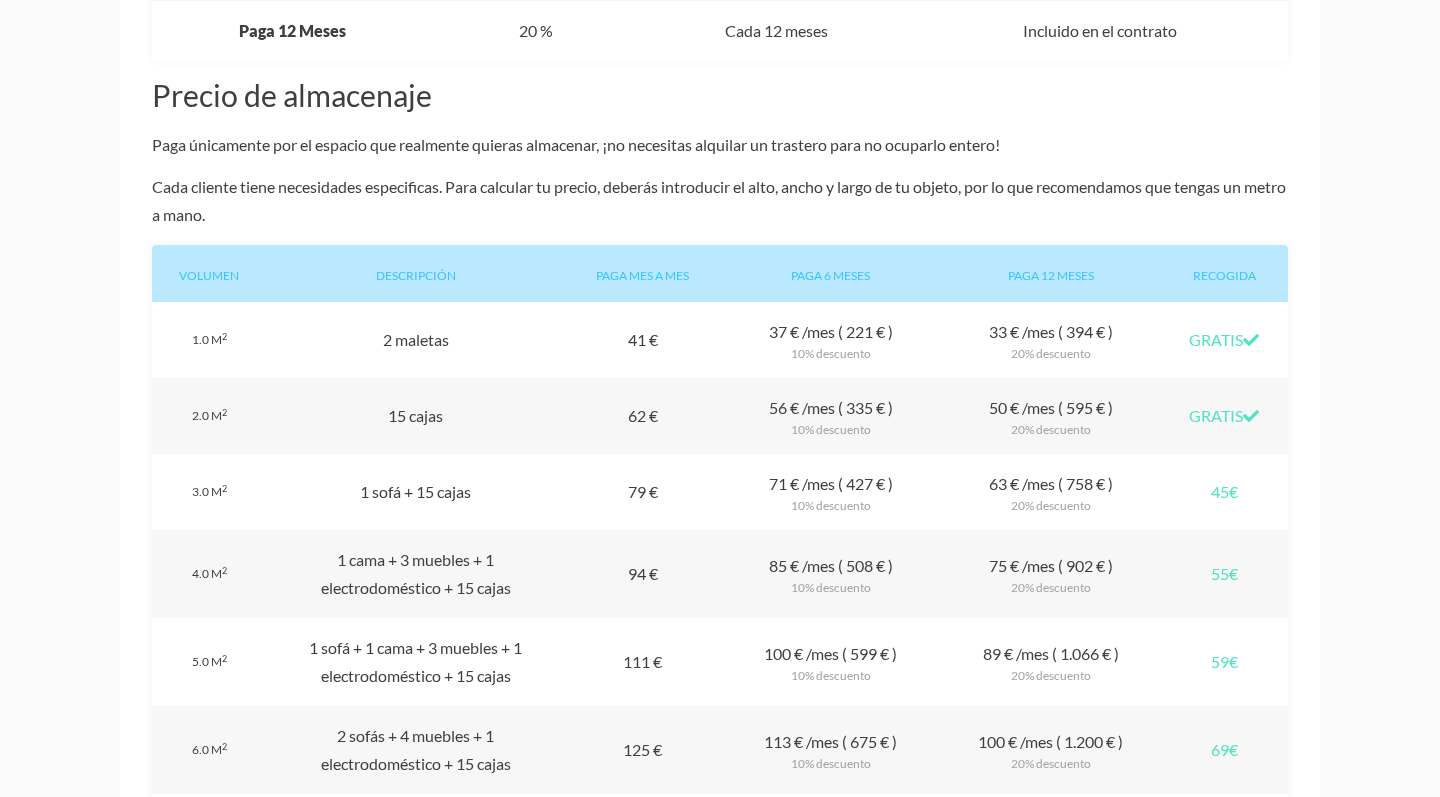 scroll, scrollTop: 1590, scrollLeft: 0, axis: vertical 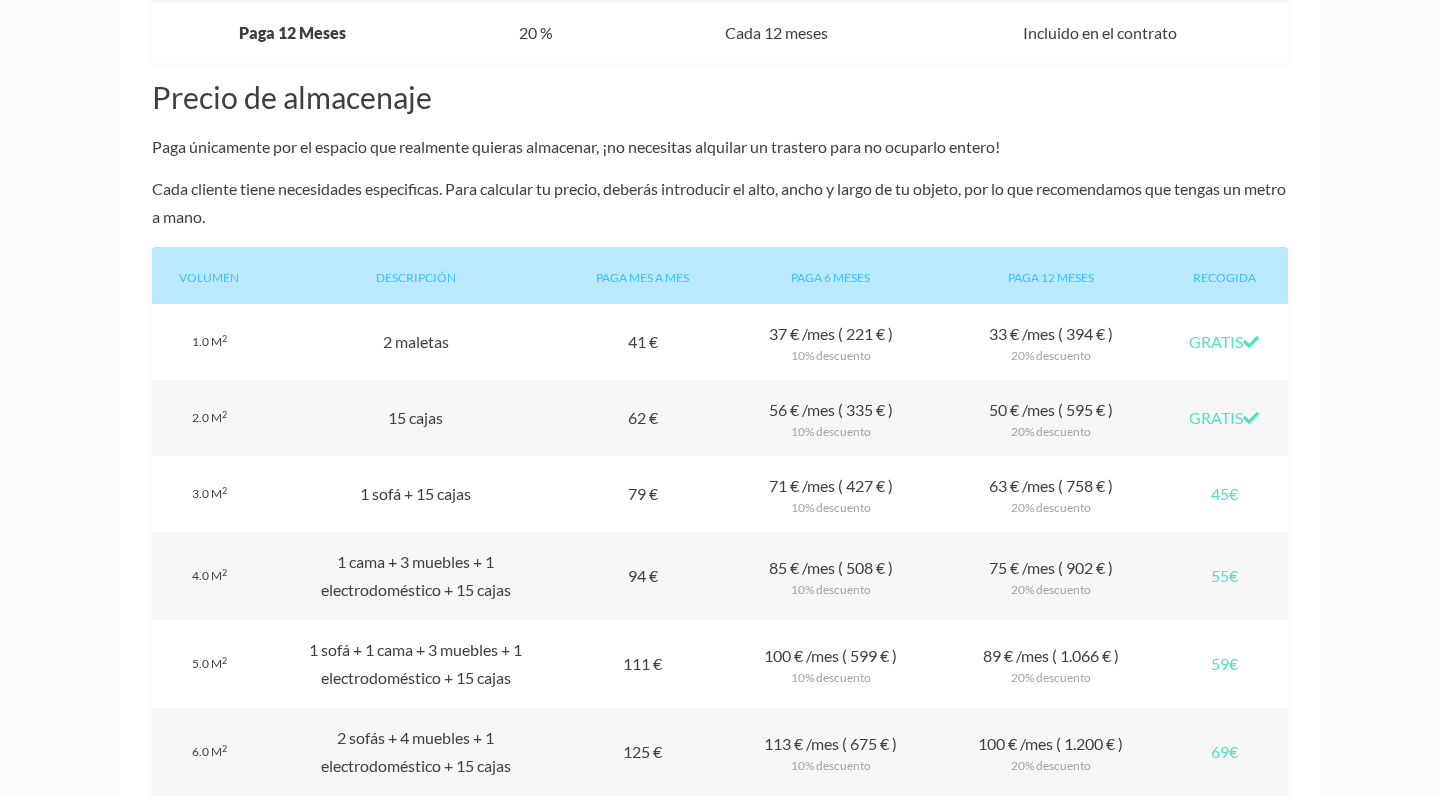drag, startPoint x: 661, startPoint y: 422, endPoint x: 242, endPoint y: 411, distance: 419.14438 